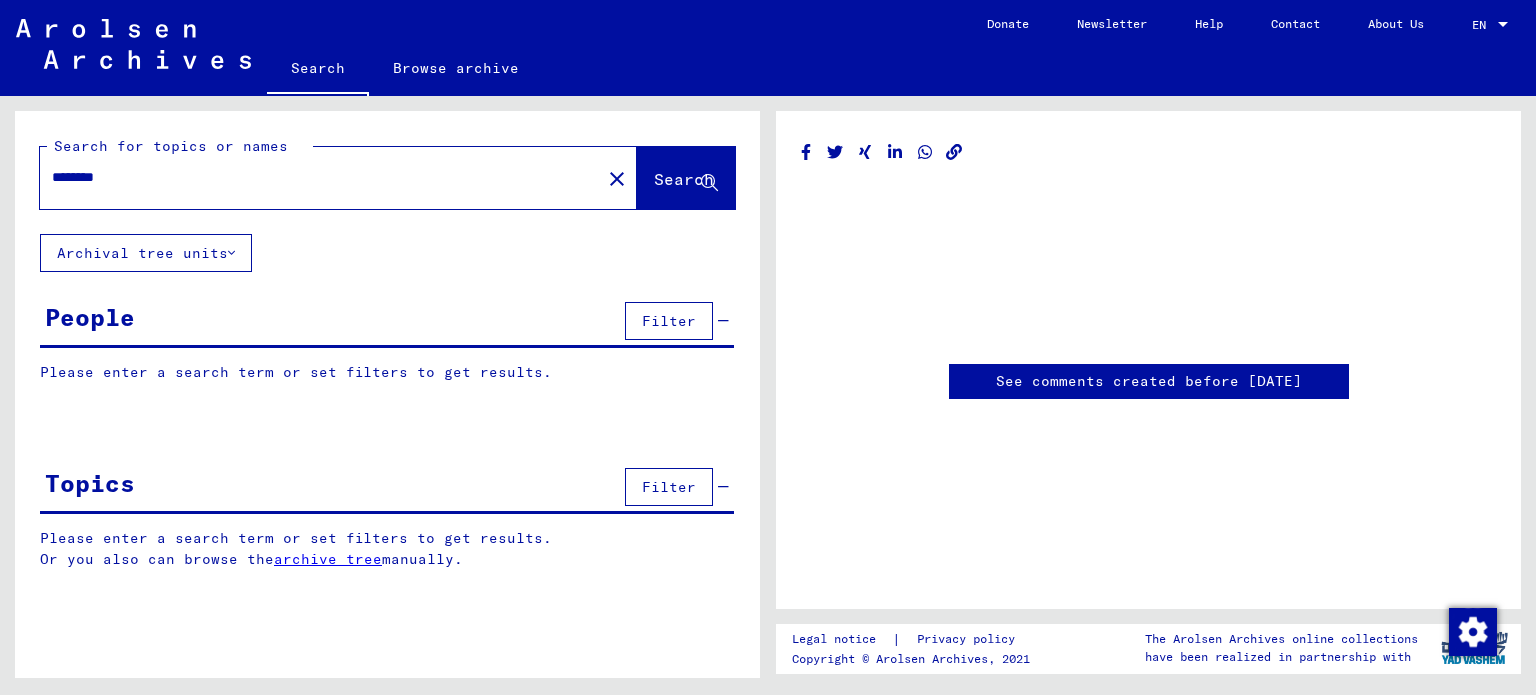 scroll, scrollTop: 0, scrollLeft: 0, axis: both 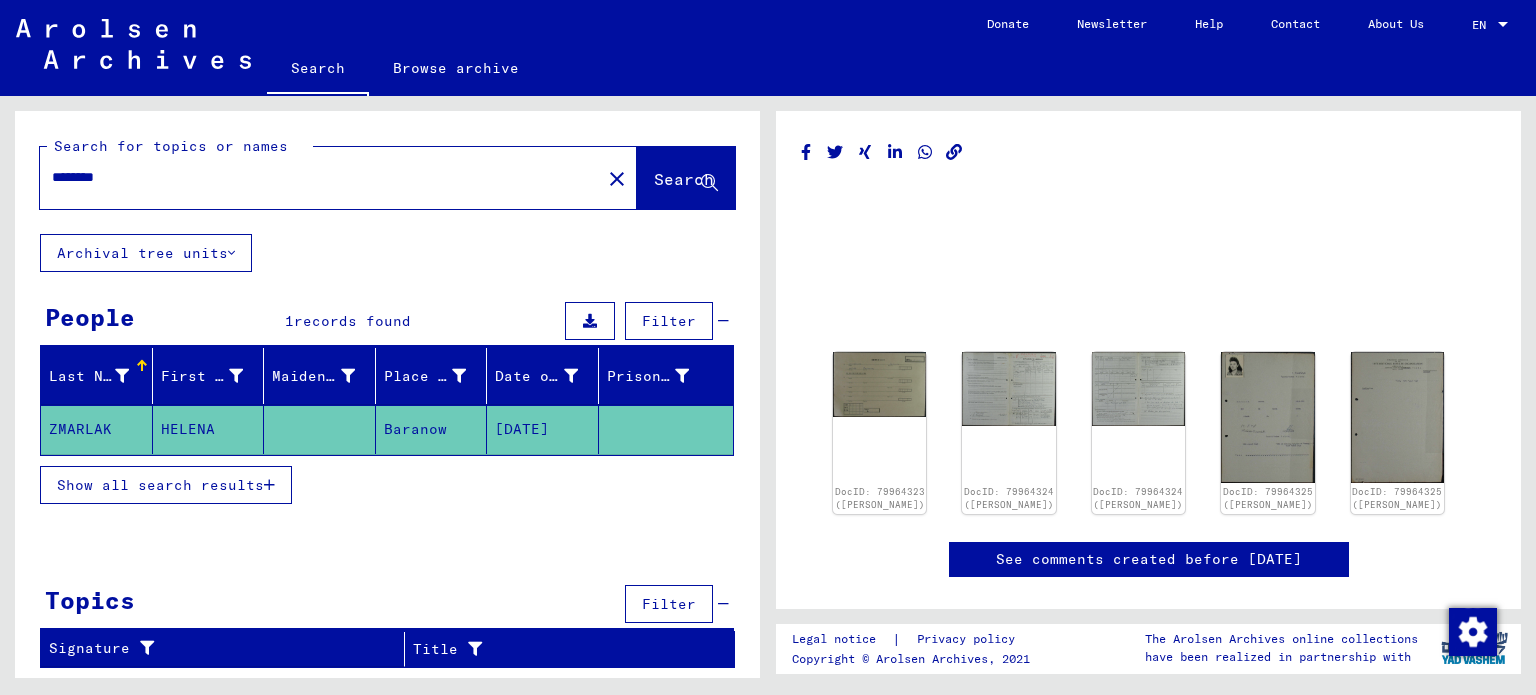 click on "********" at bounding box center (320, 177) 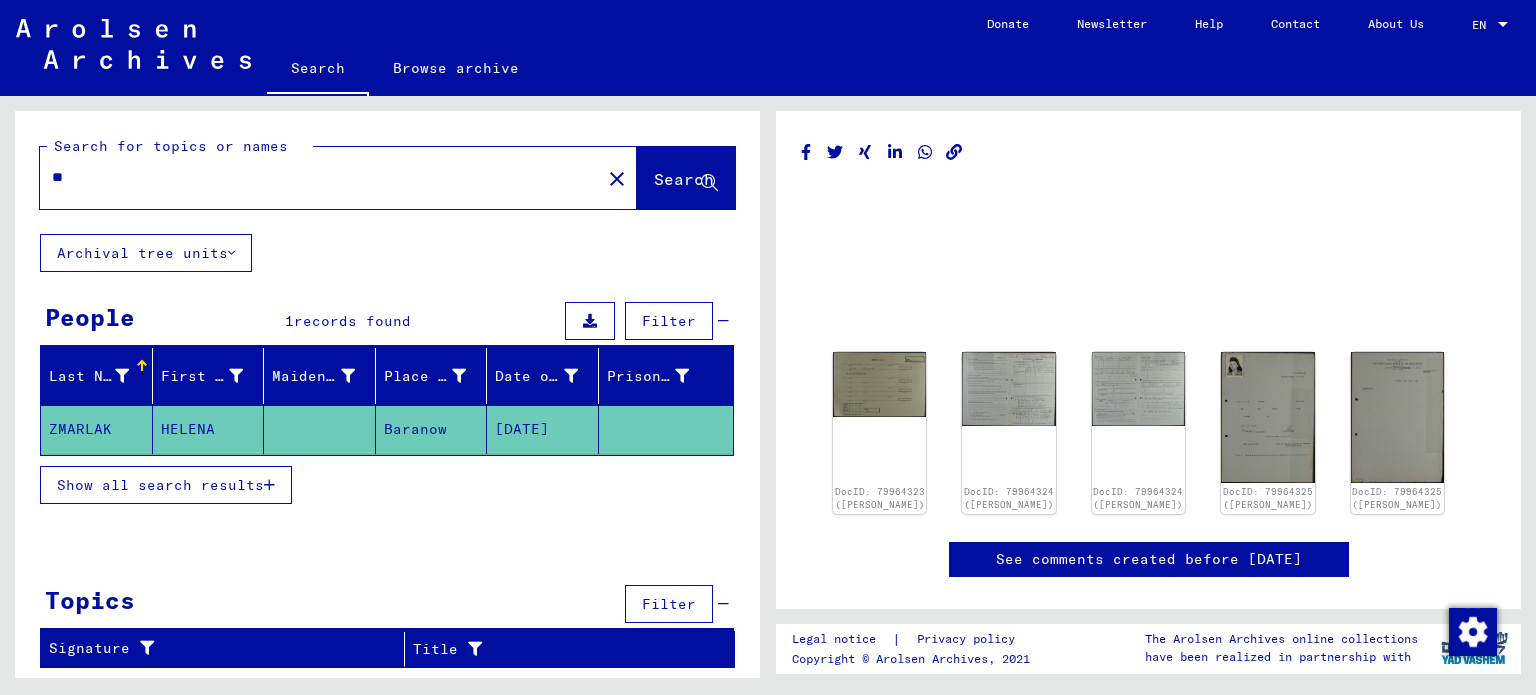 type on "*" 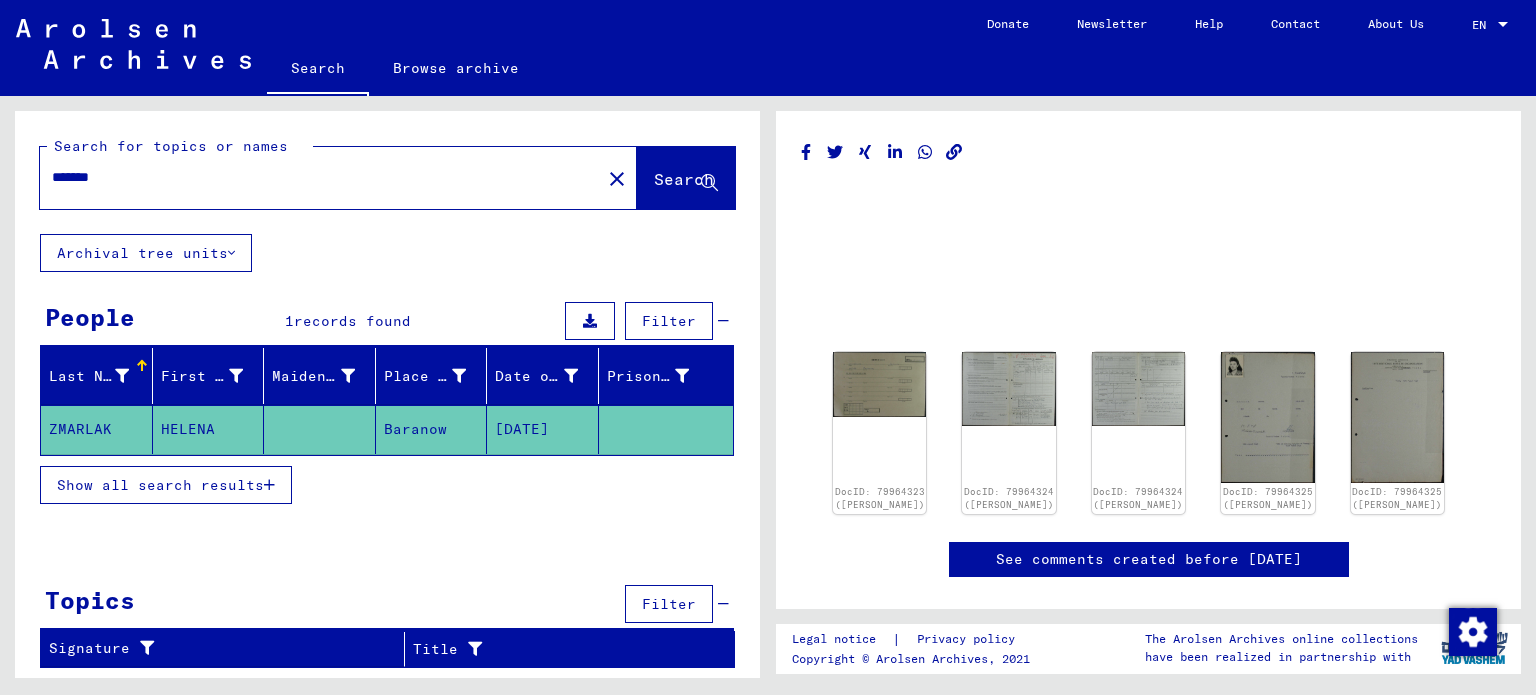 type on "*******" 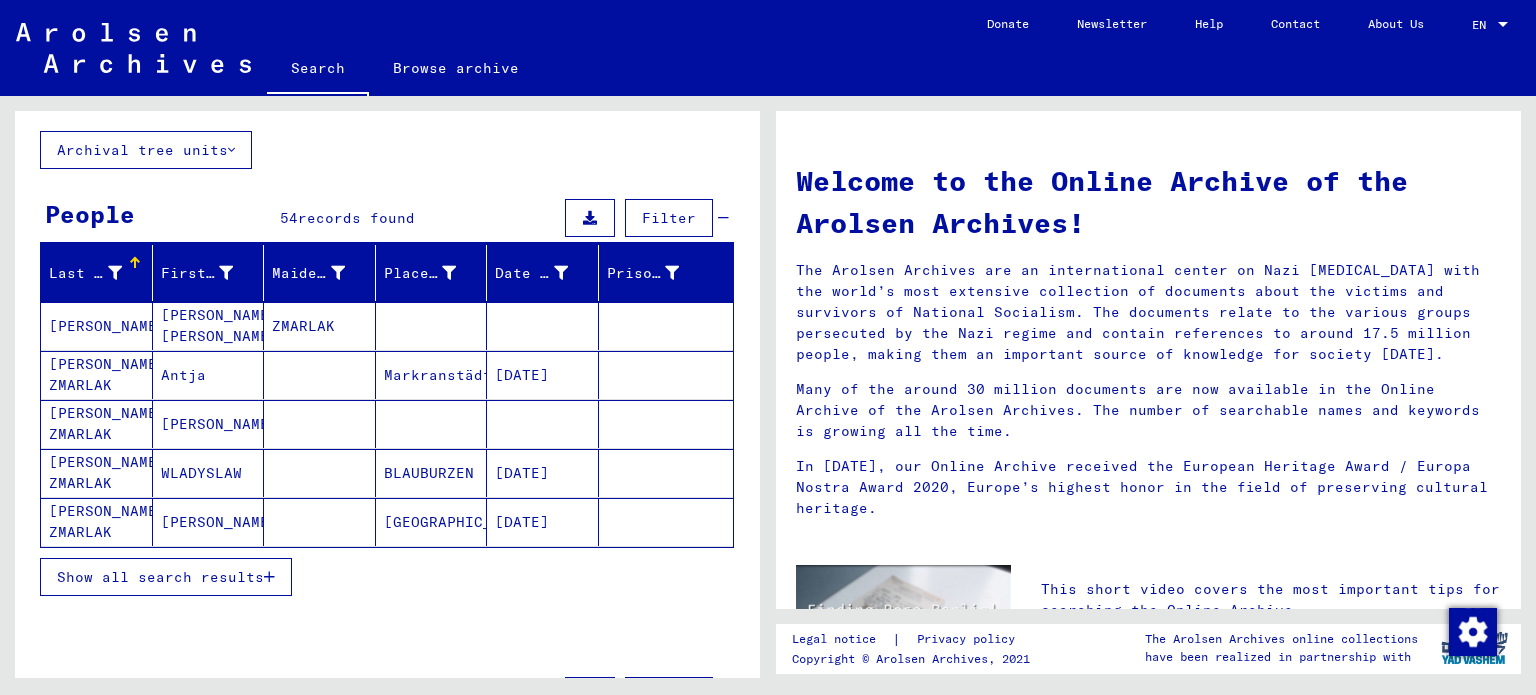 scroll, scrollTop: 200, scrollLeft: 0, axis: vertical 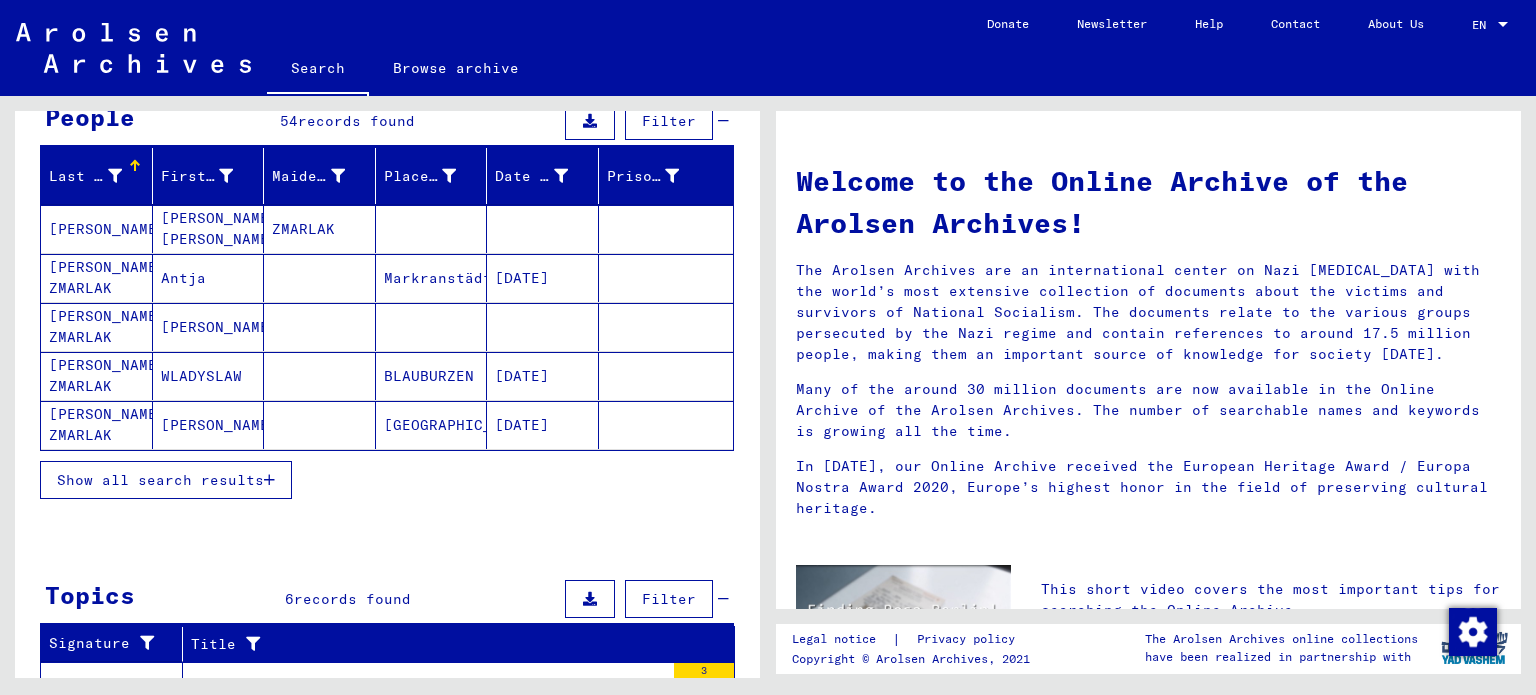 click on "[PERSON_NAME]" 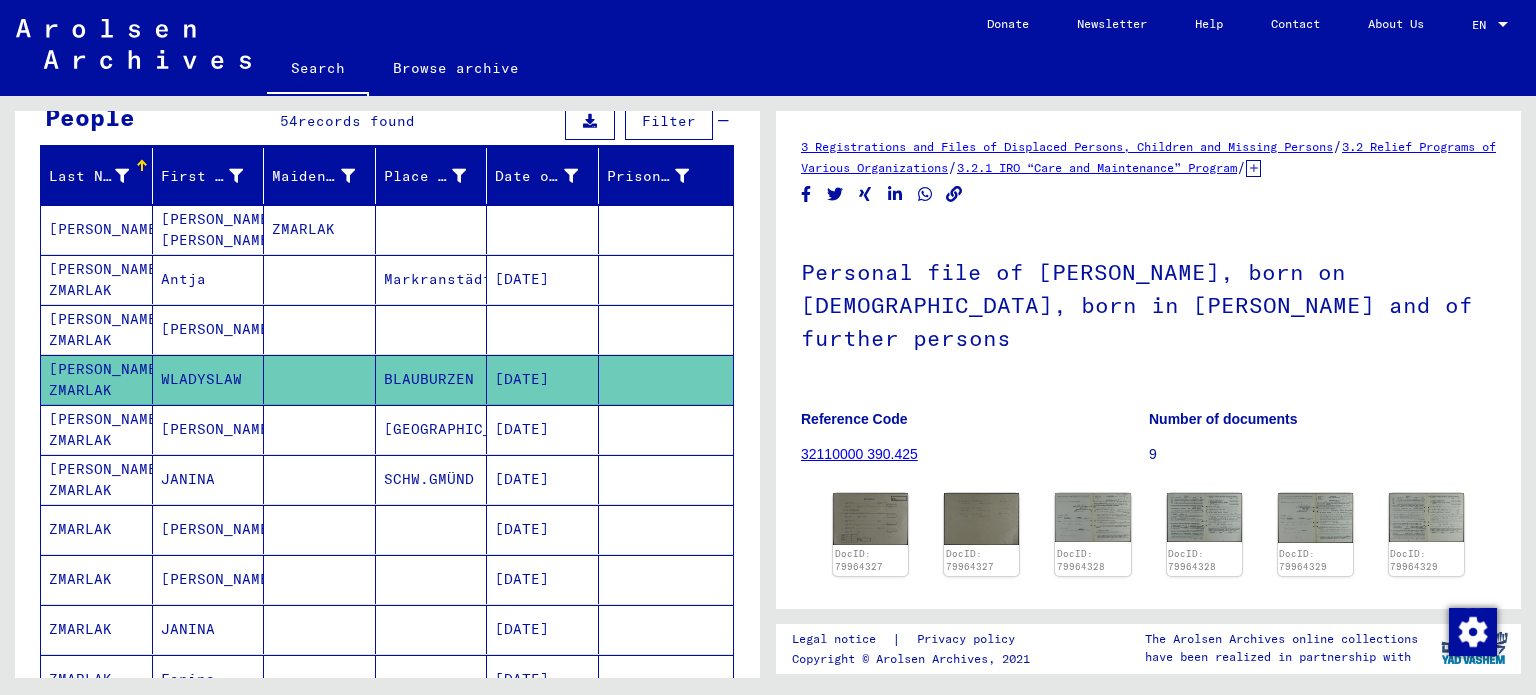 scroll, scrollTop: 0, scrollLeft: 0, axis: both 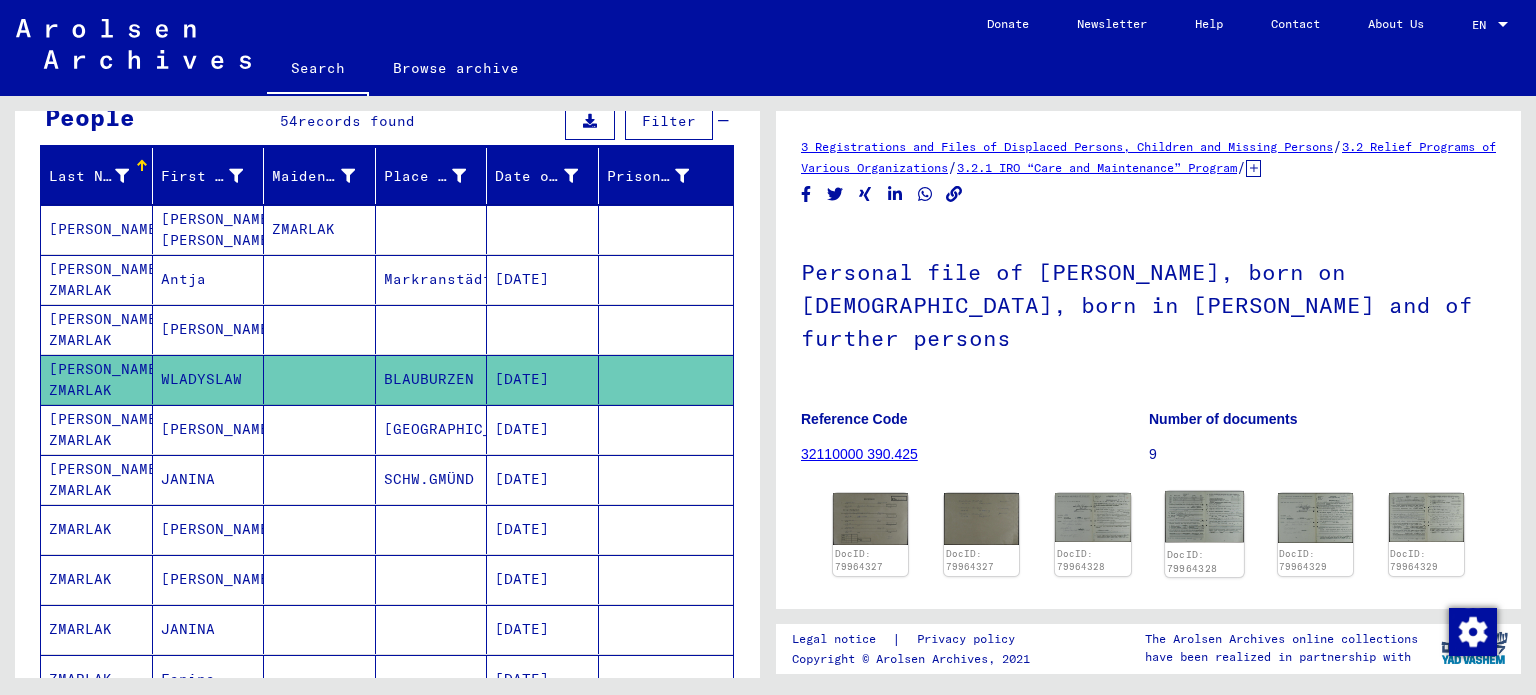 click 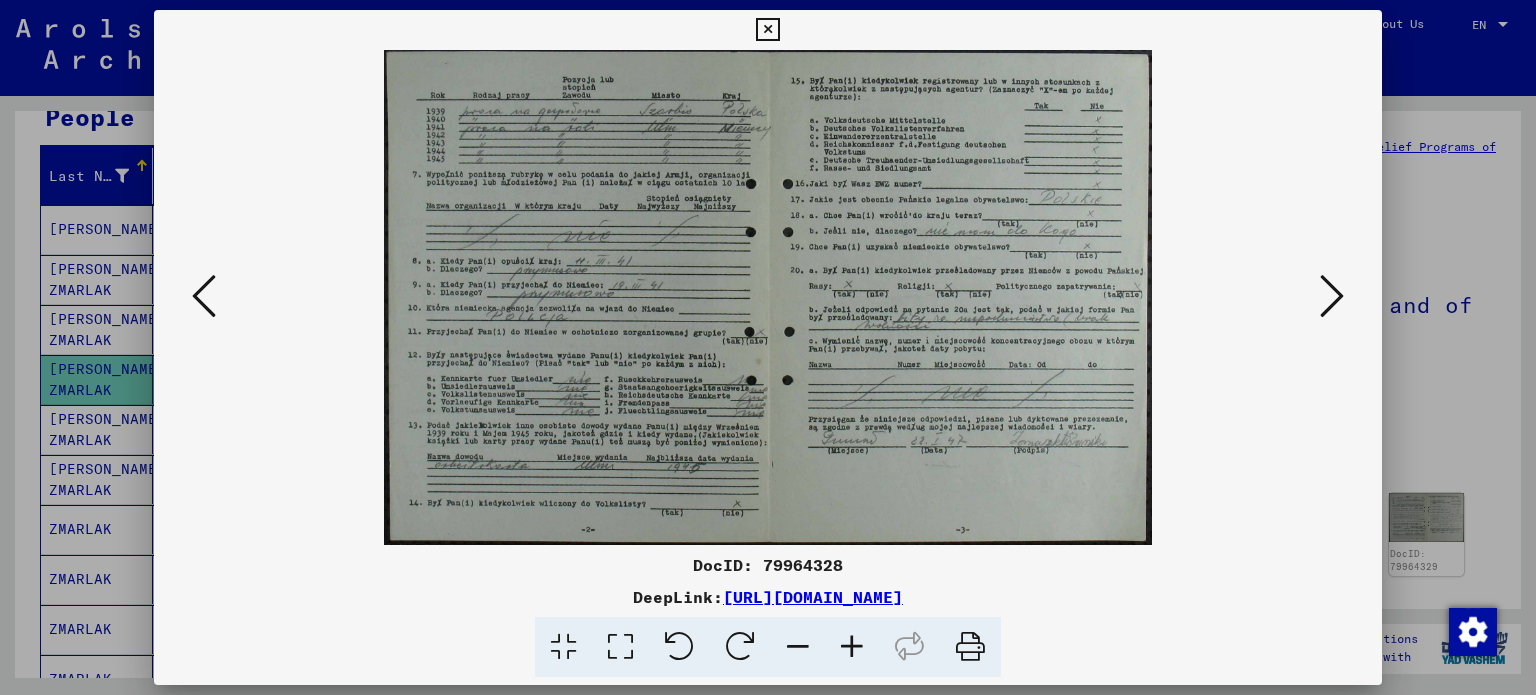 click at bounding box center [1332, 296] 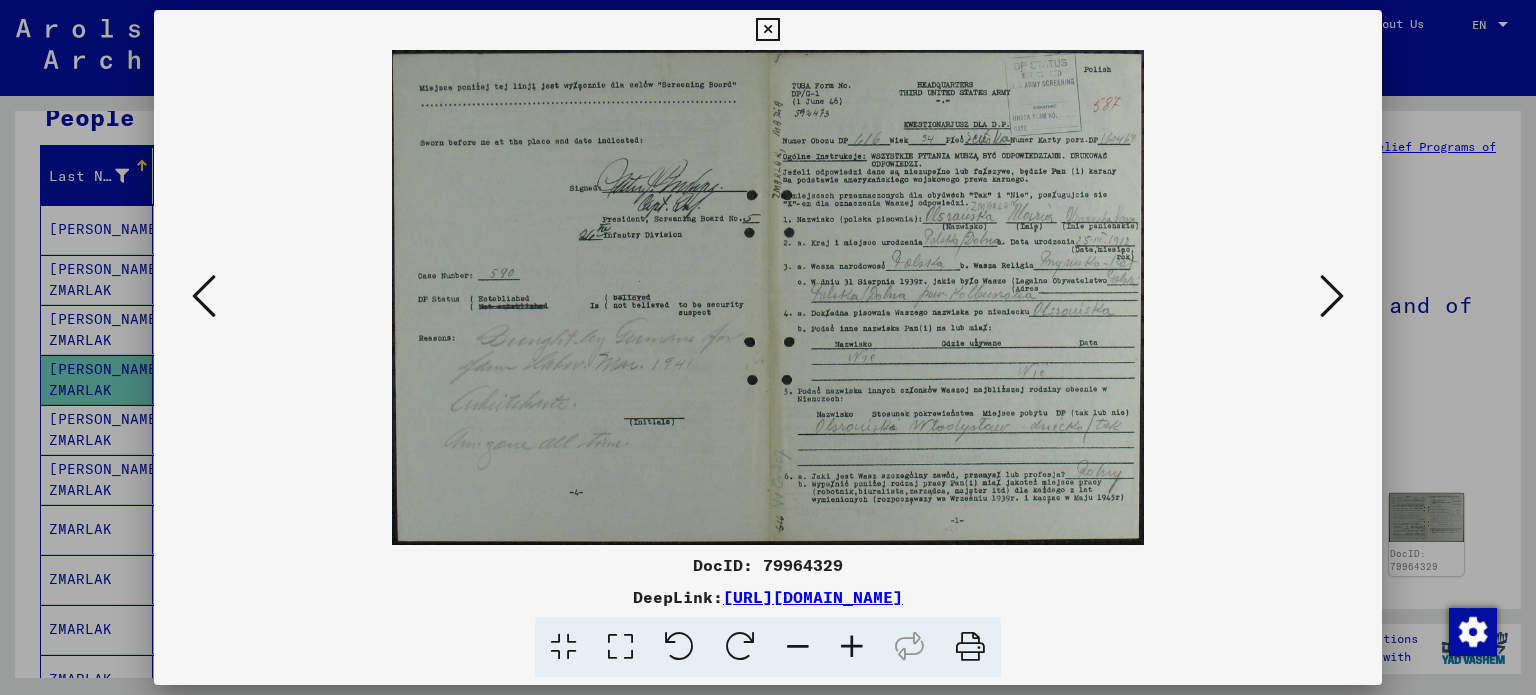 click at bounding box center [1332, 296] 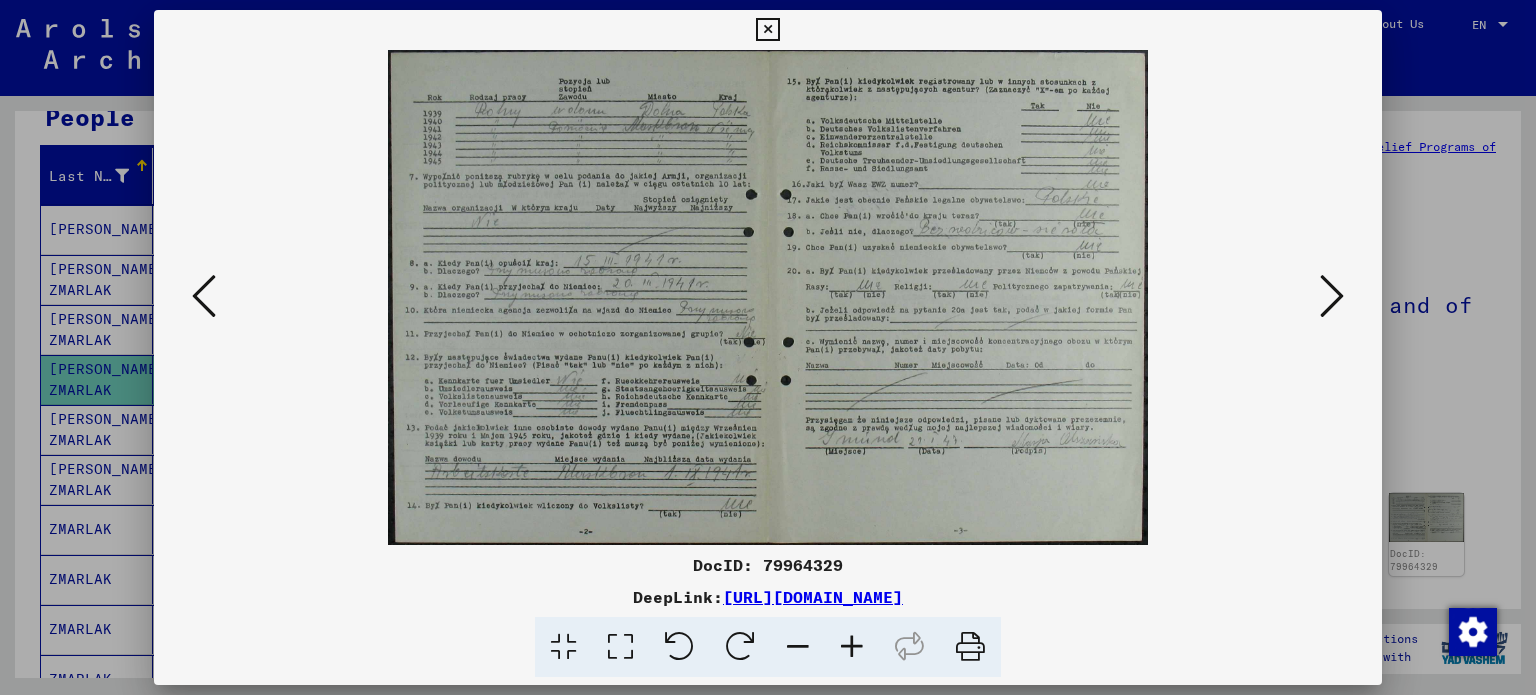 click at bounding box center (768, 347) 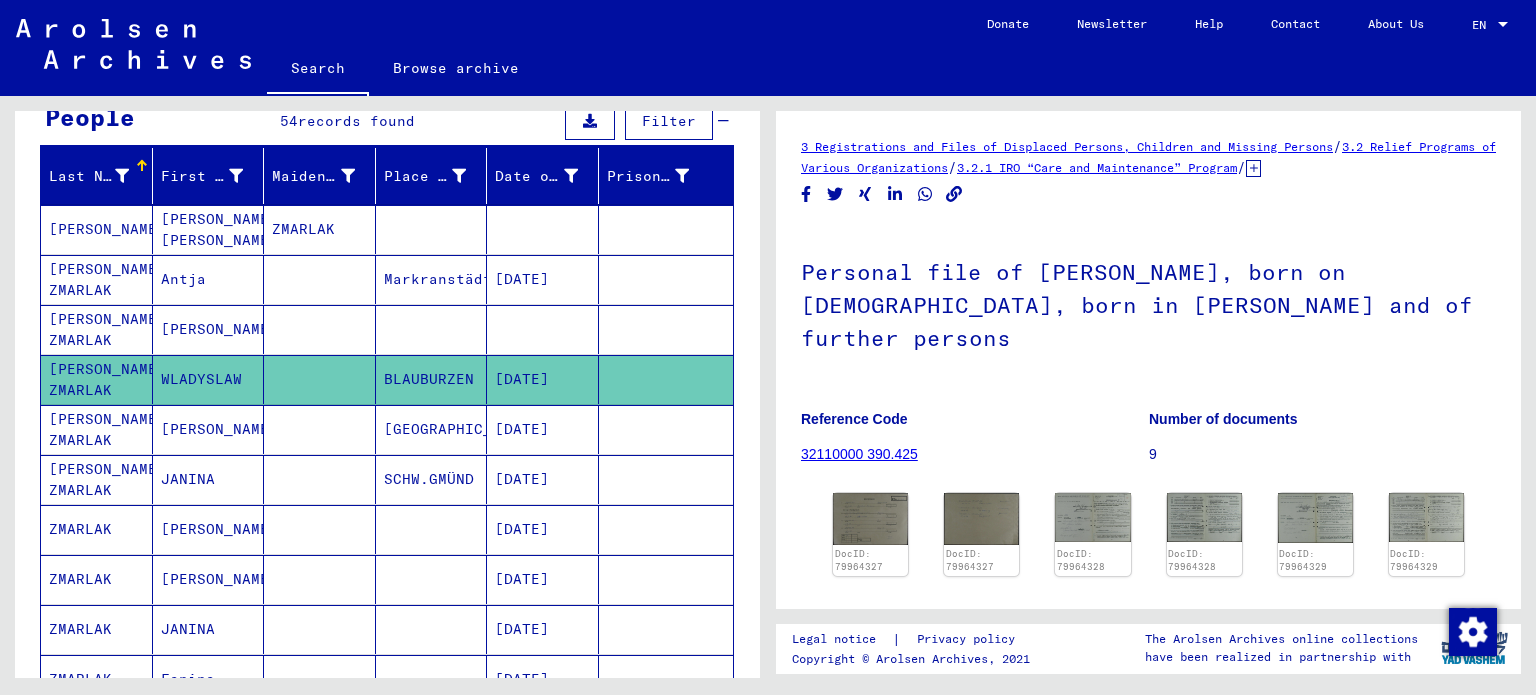 click on "[PERSON_NAME]" at bounding box center [209, 579] 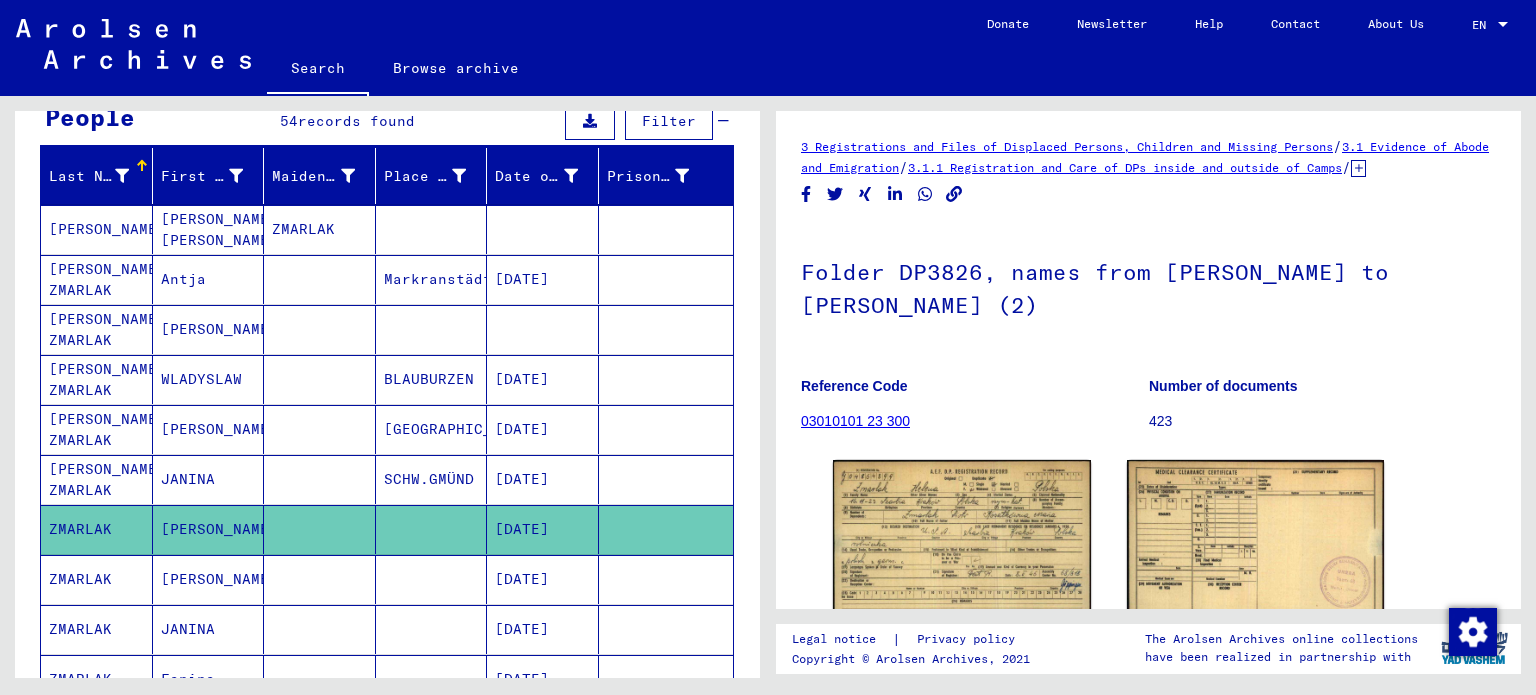 scroll, scrollTop: 0, scrollLeft: 0, axis: both 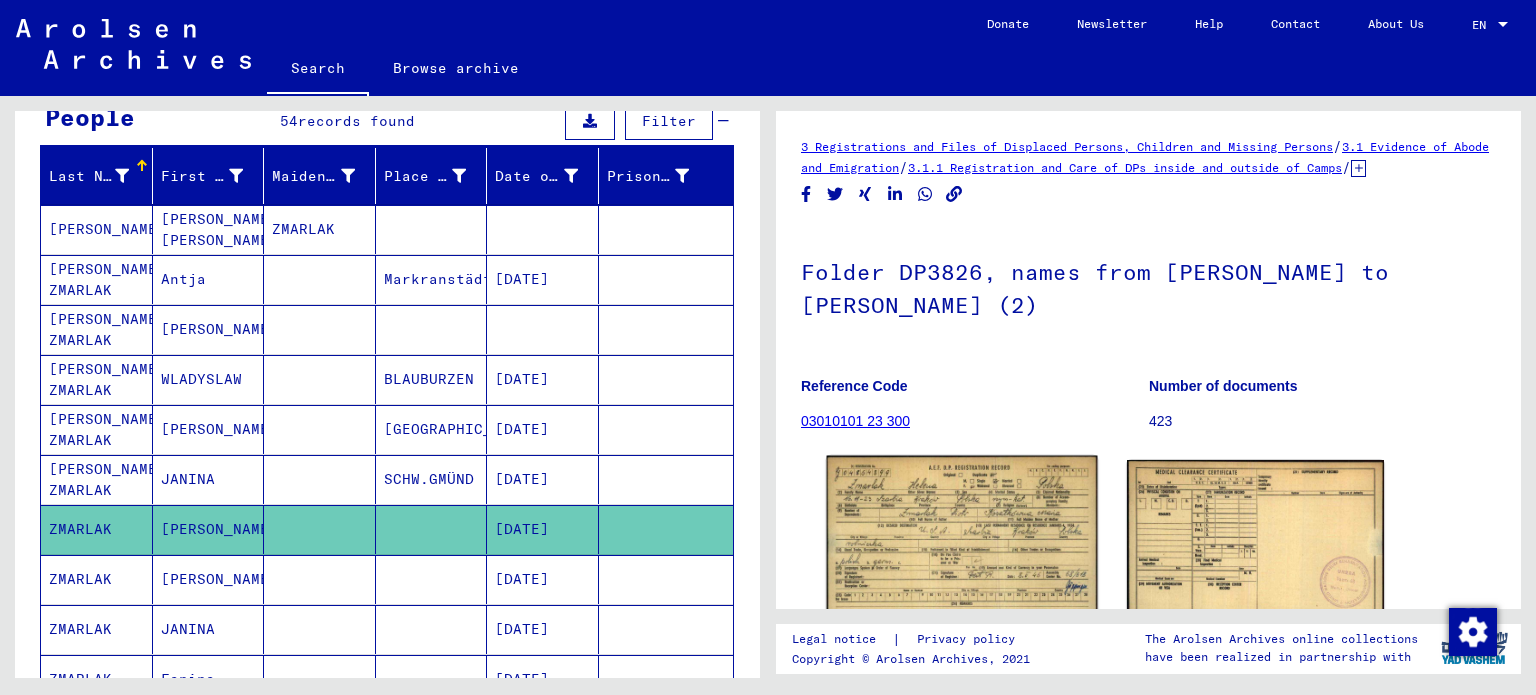 click 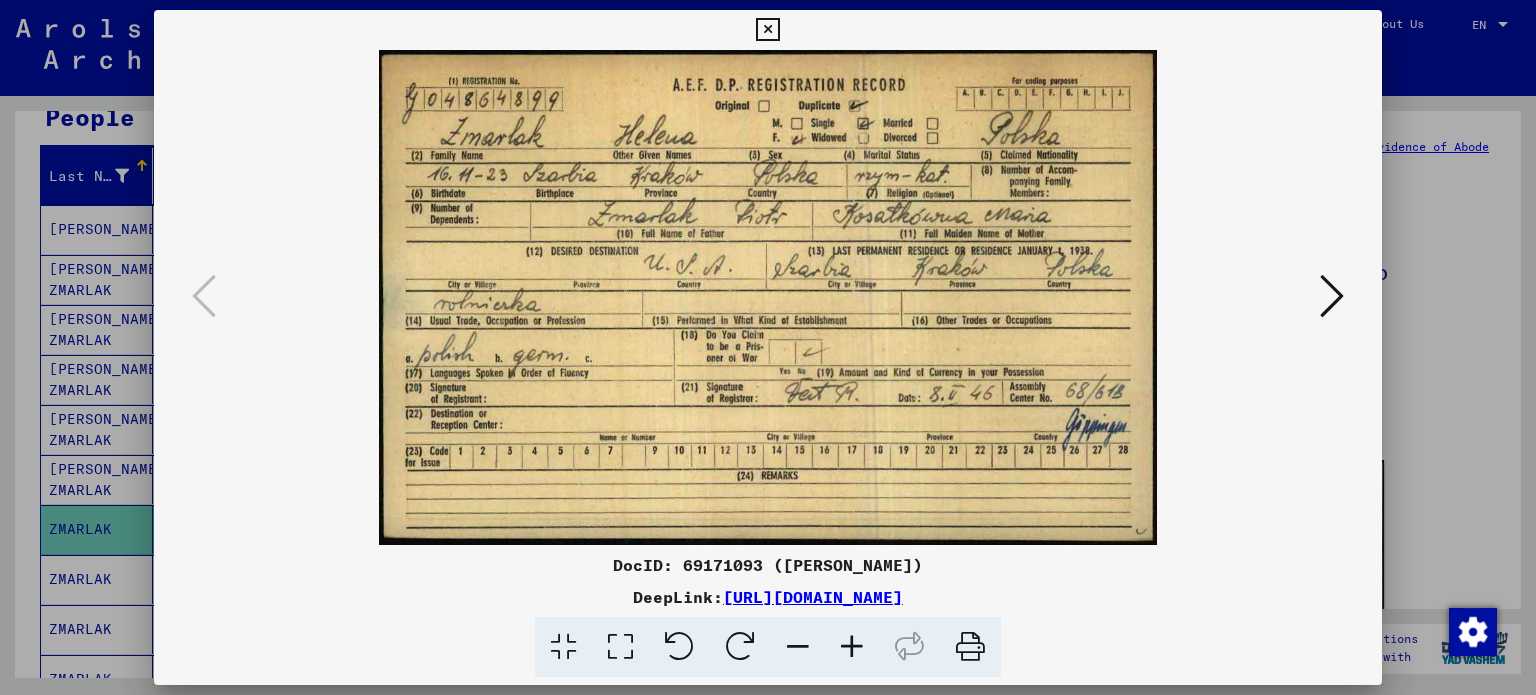 click at bounding box center [1332, 296] 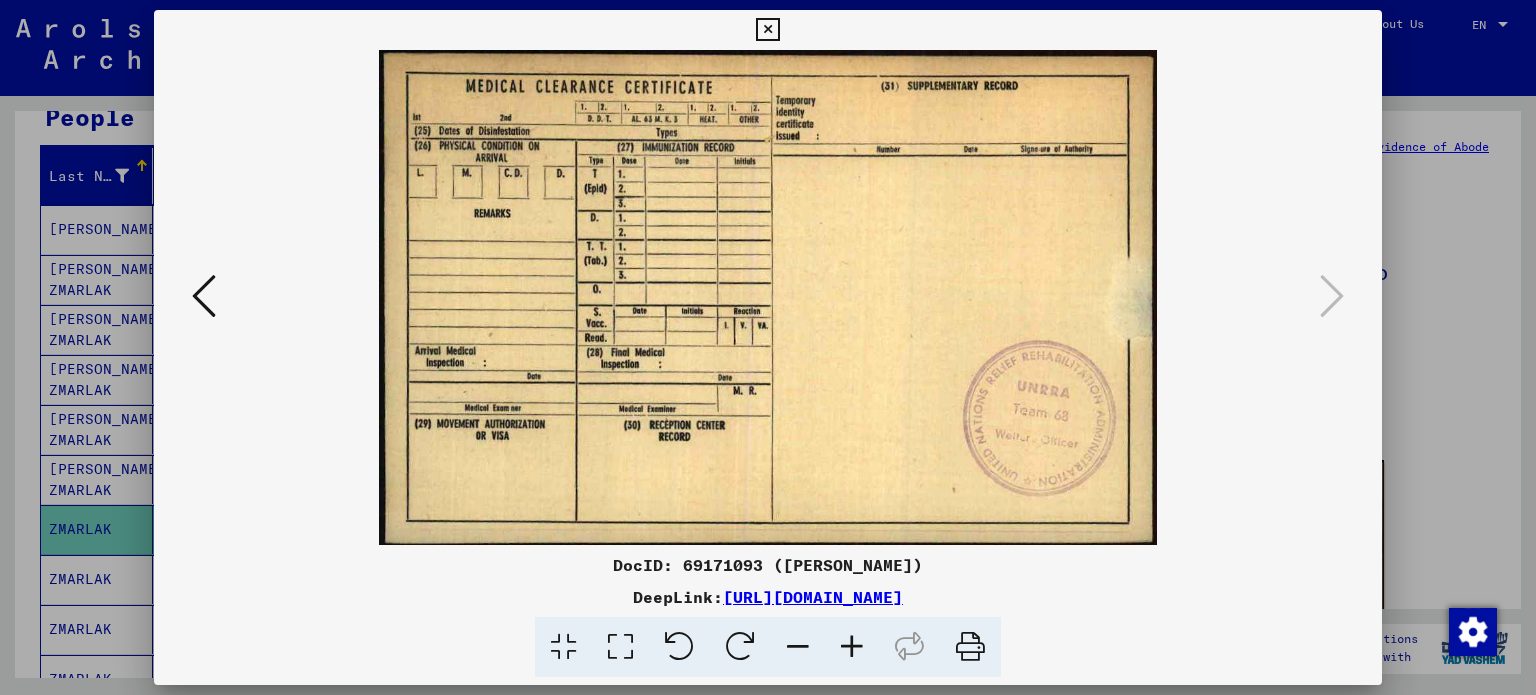 click at bounding box center (768, 347) 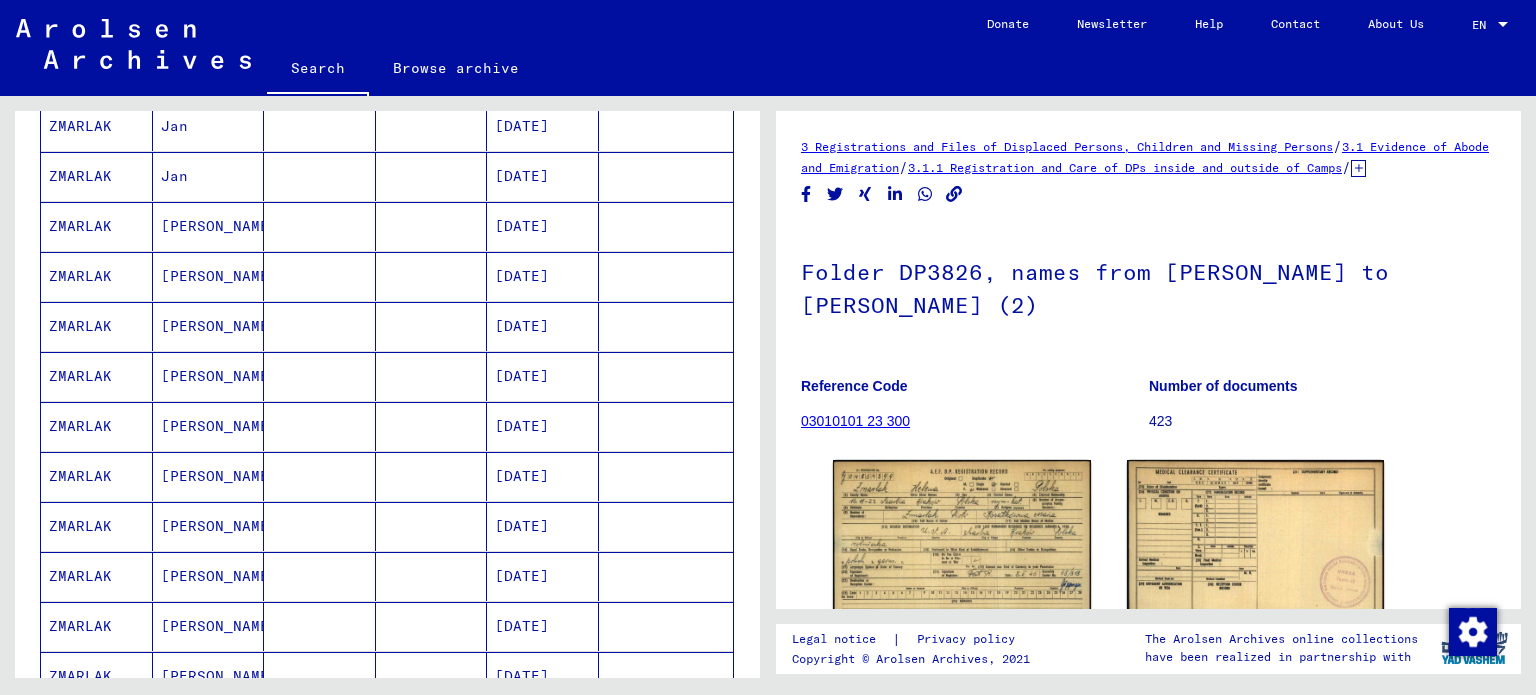 scroll, scrollTop: 900, scrollLeft: 0, axis: vertical 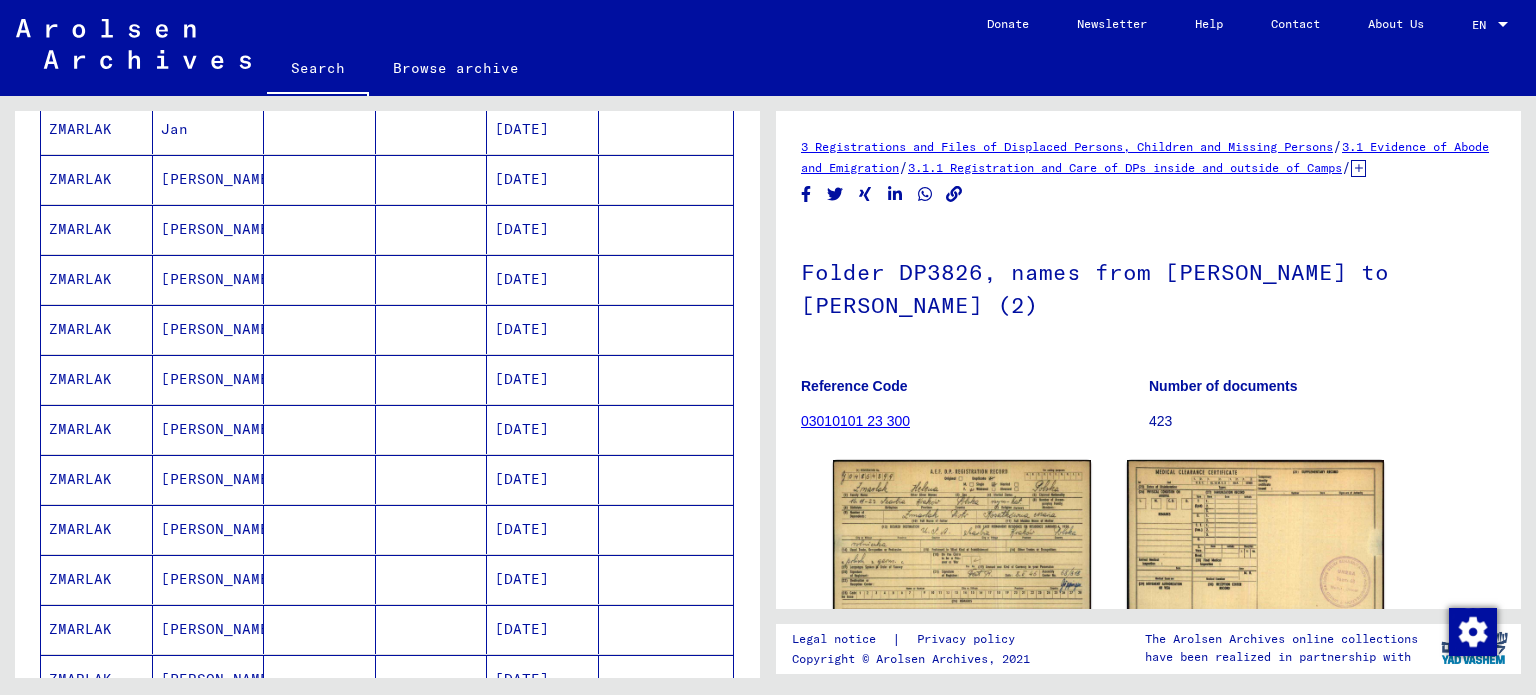 click on "[PERSON_NAME]" at bounding box center (209, 579) 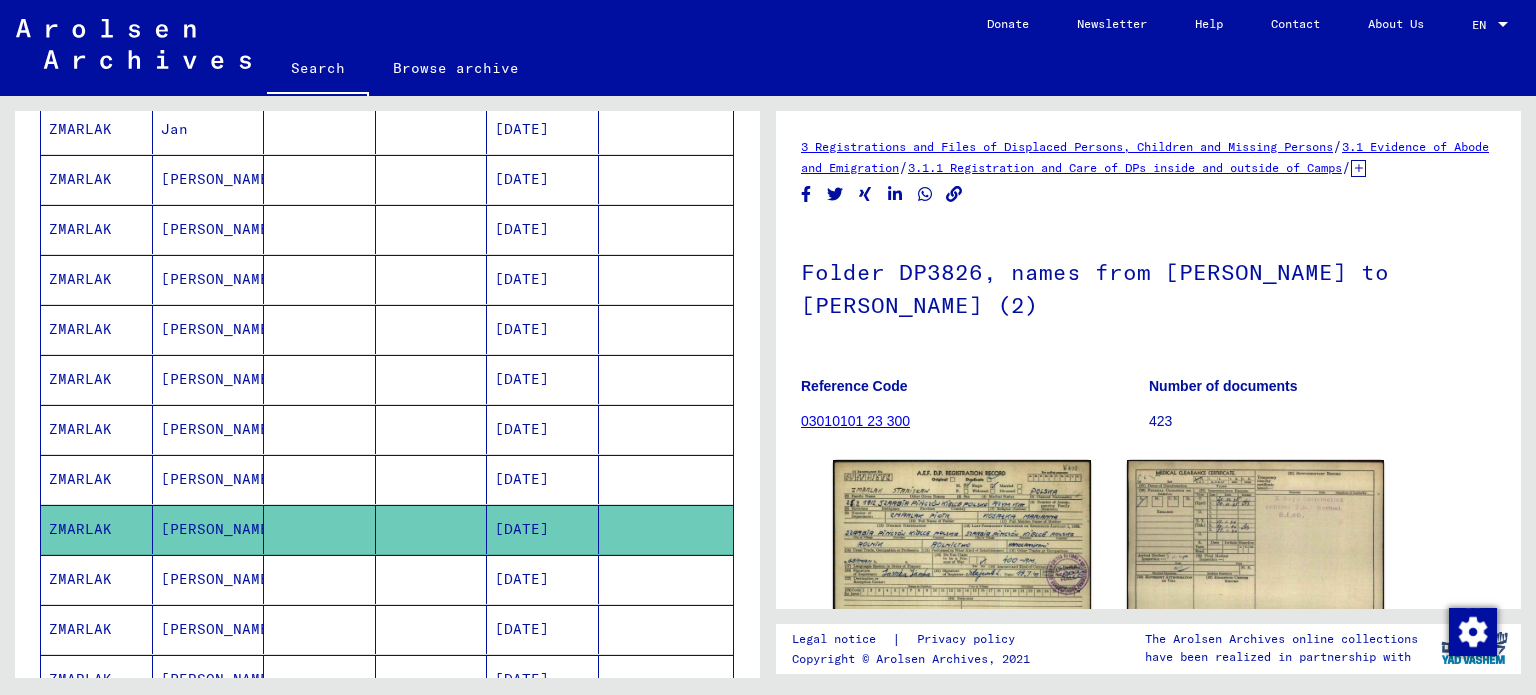 scroll, scrollTop: 0, scrollLeft: 0, axis: both 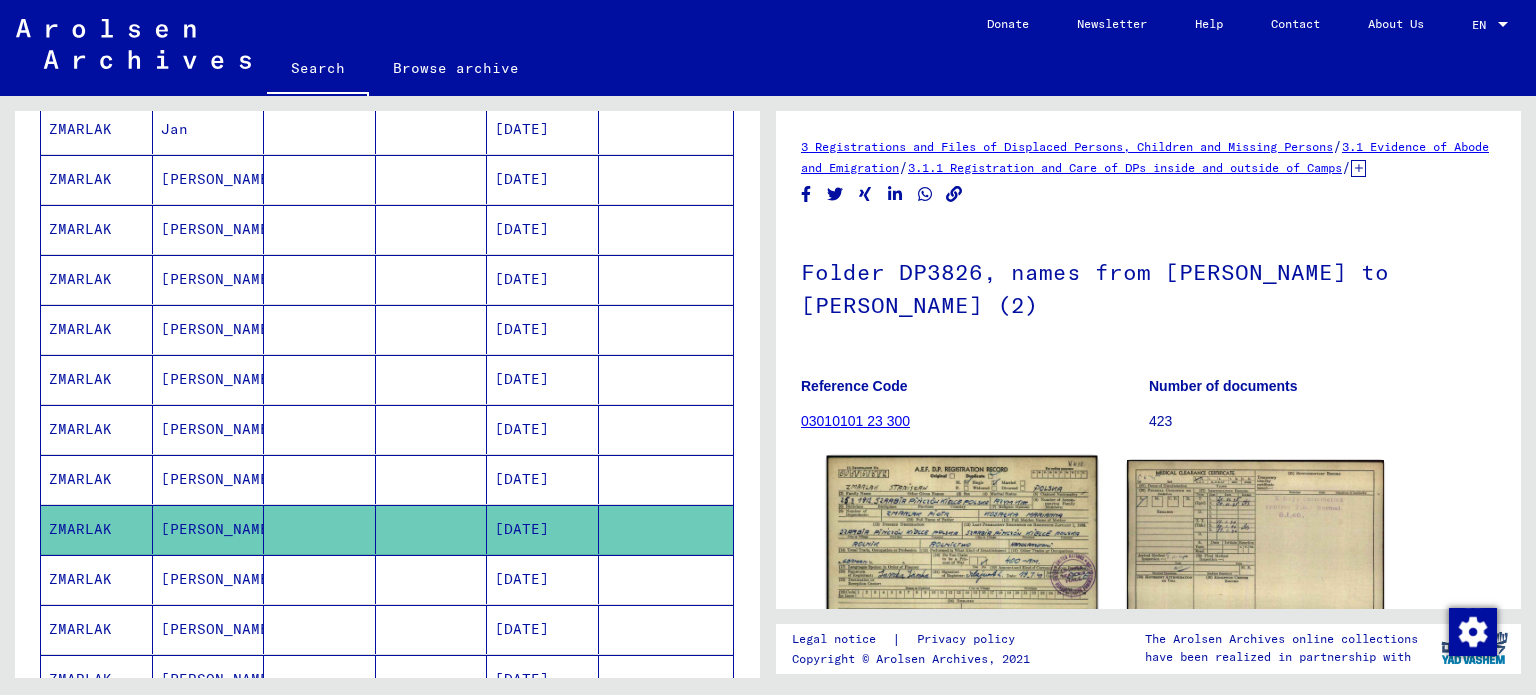 click 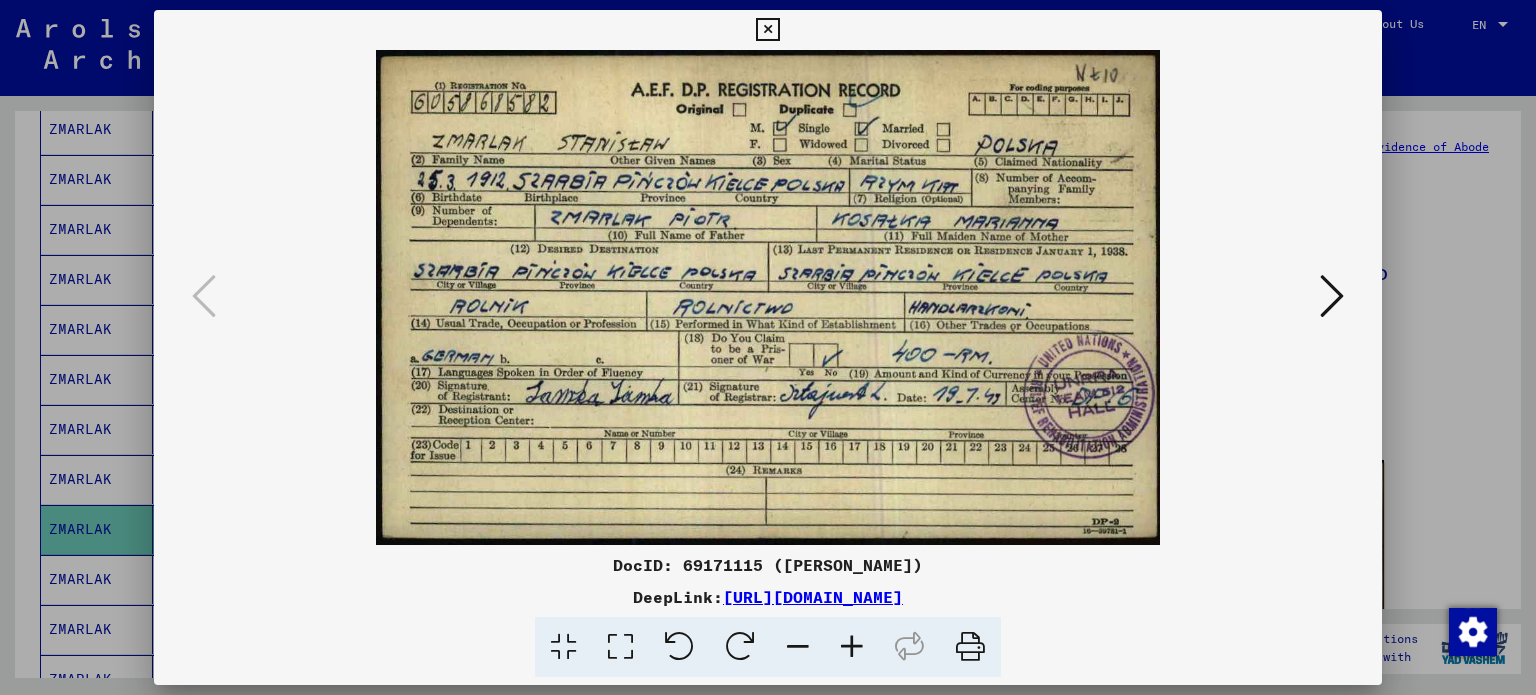 click at bounding box center (768, 347) 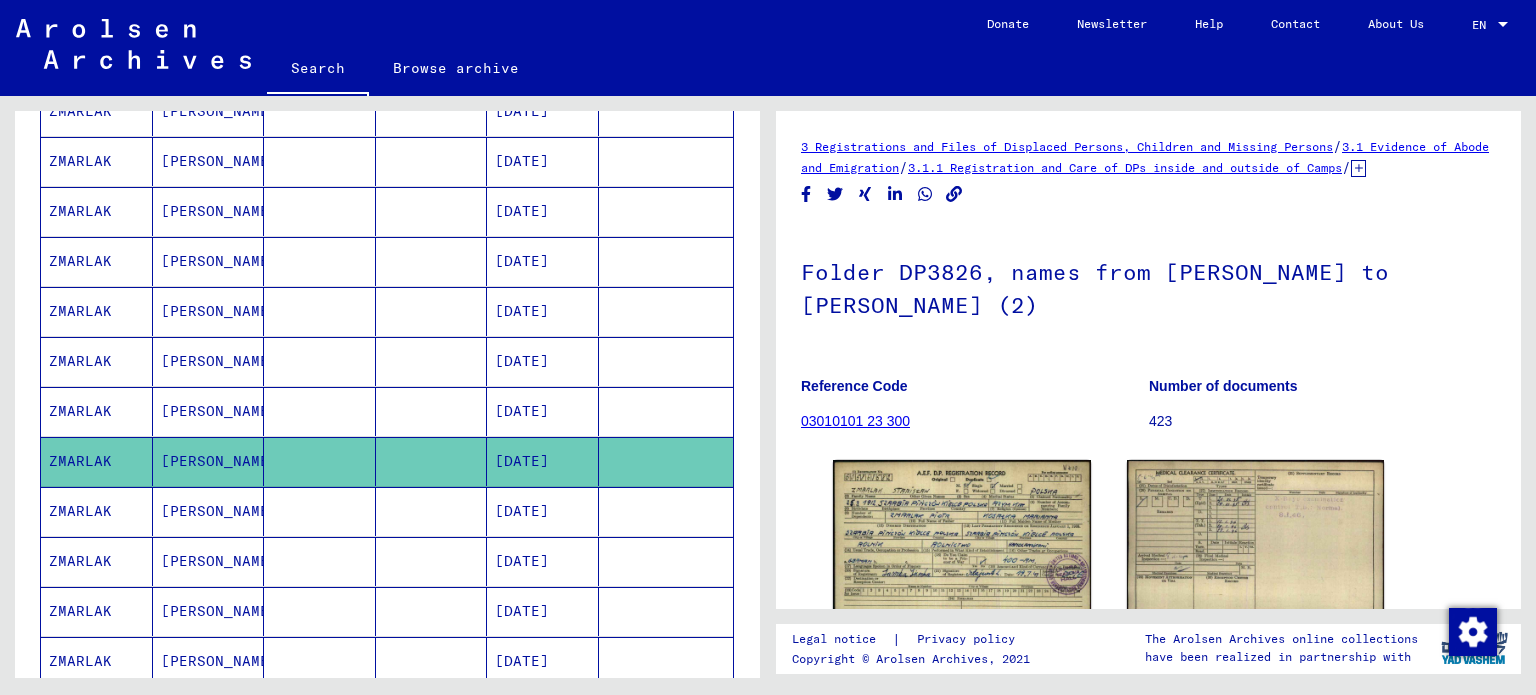 scroll, scrollTop: 1000, scrollLeft: 0, axis: vertical 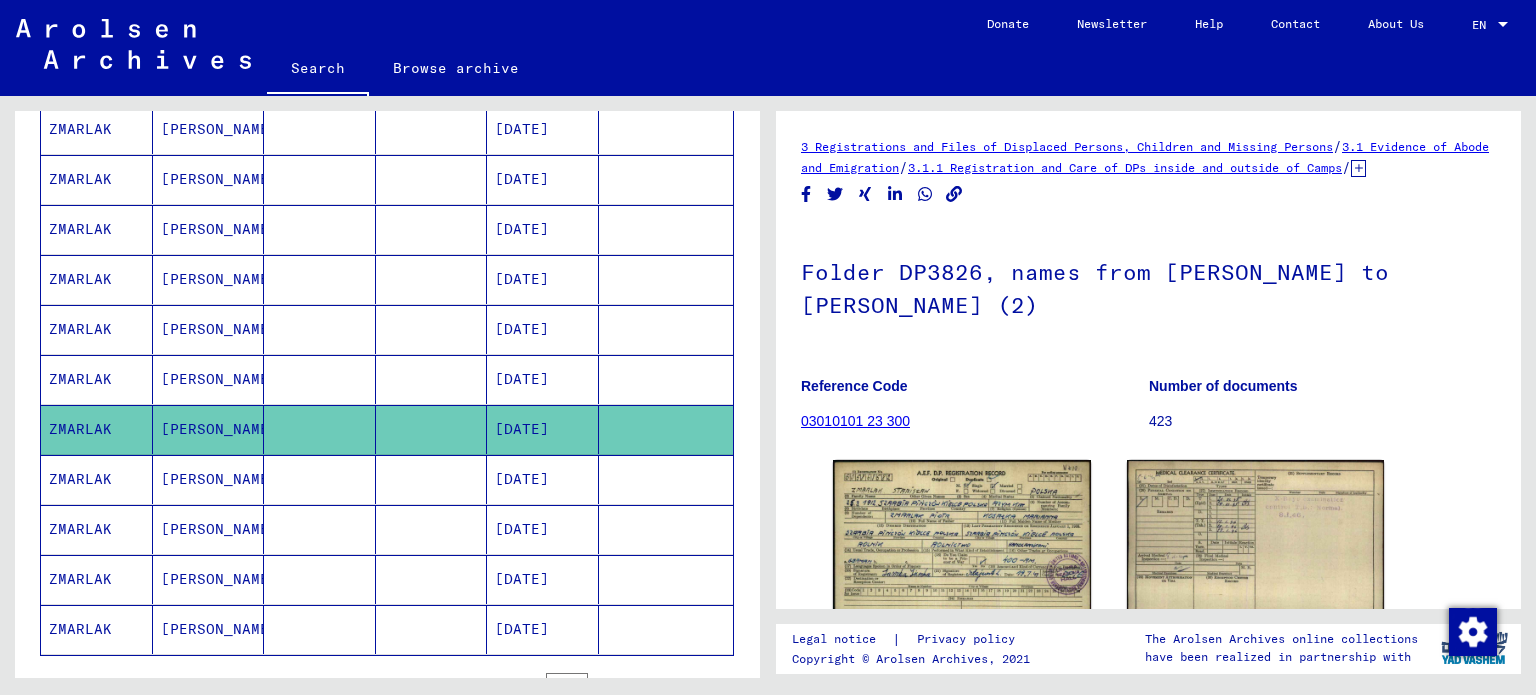 click on "[PERSON_NAME]" at bounding box center (209, 629) 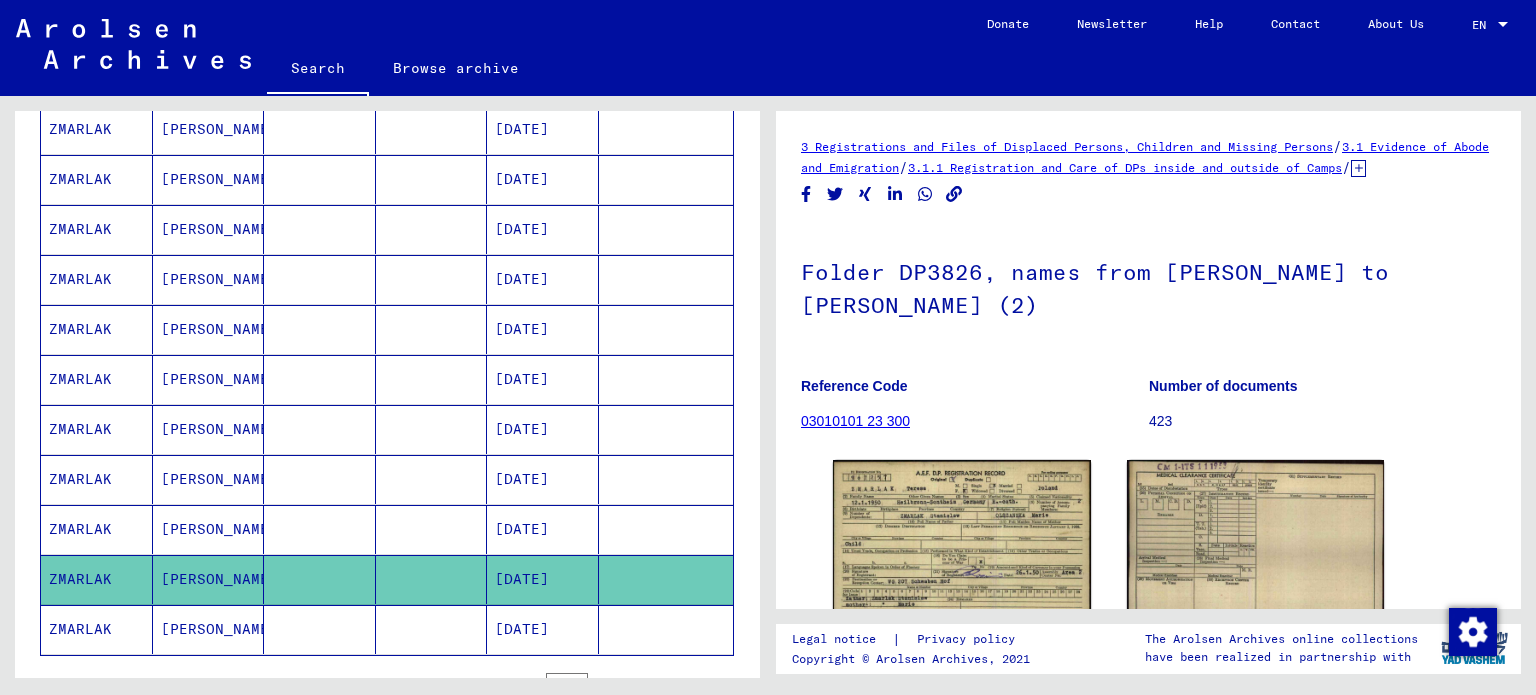 scroll, scrollTop: 0, scrollLeft: 0, axis: both 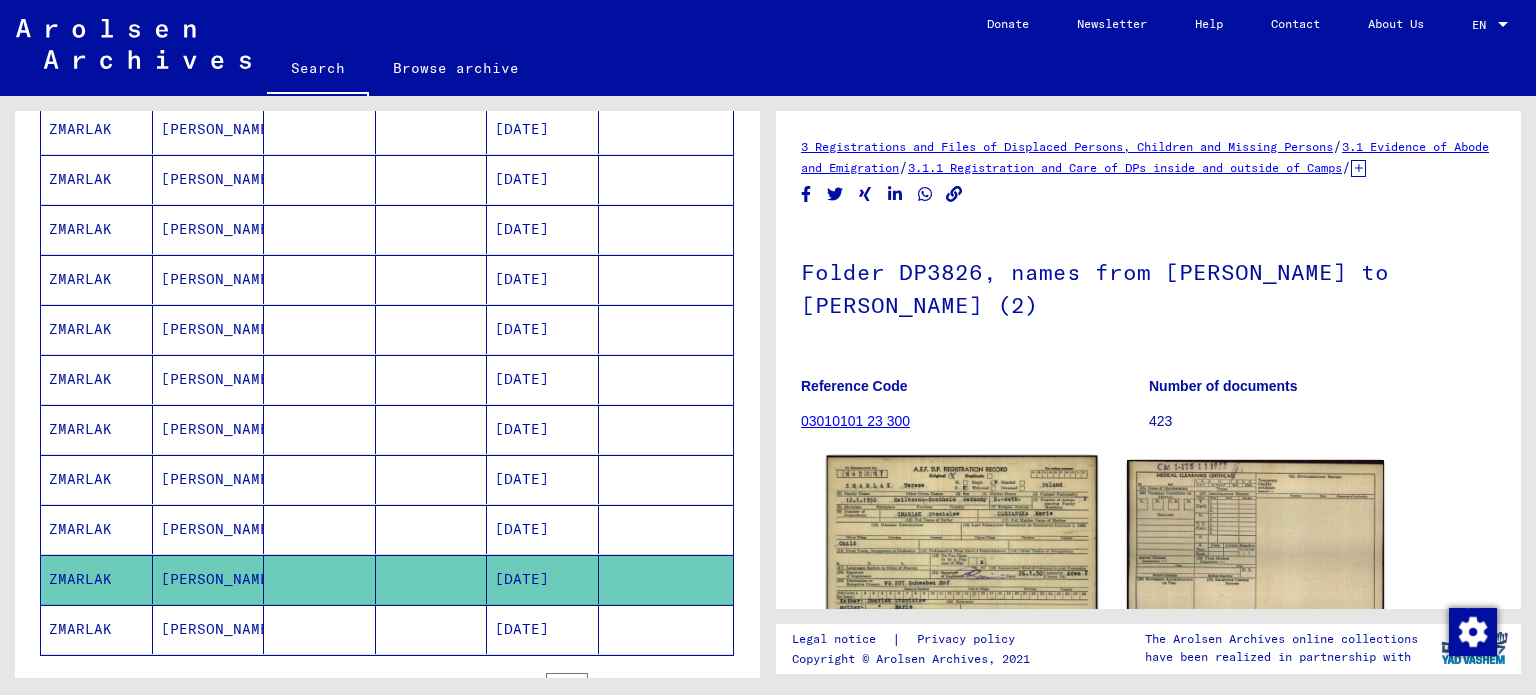 click 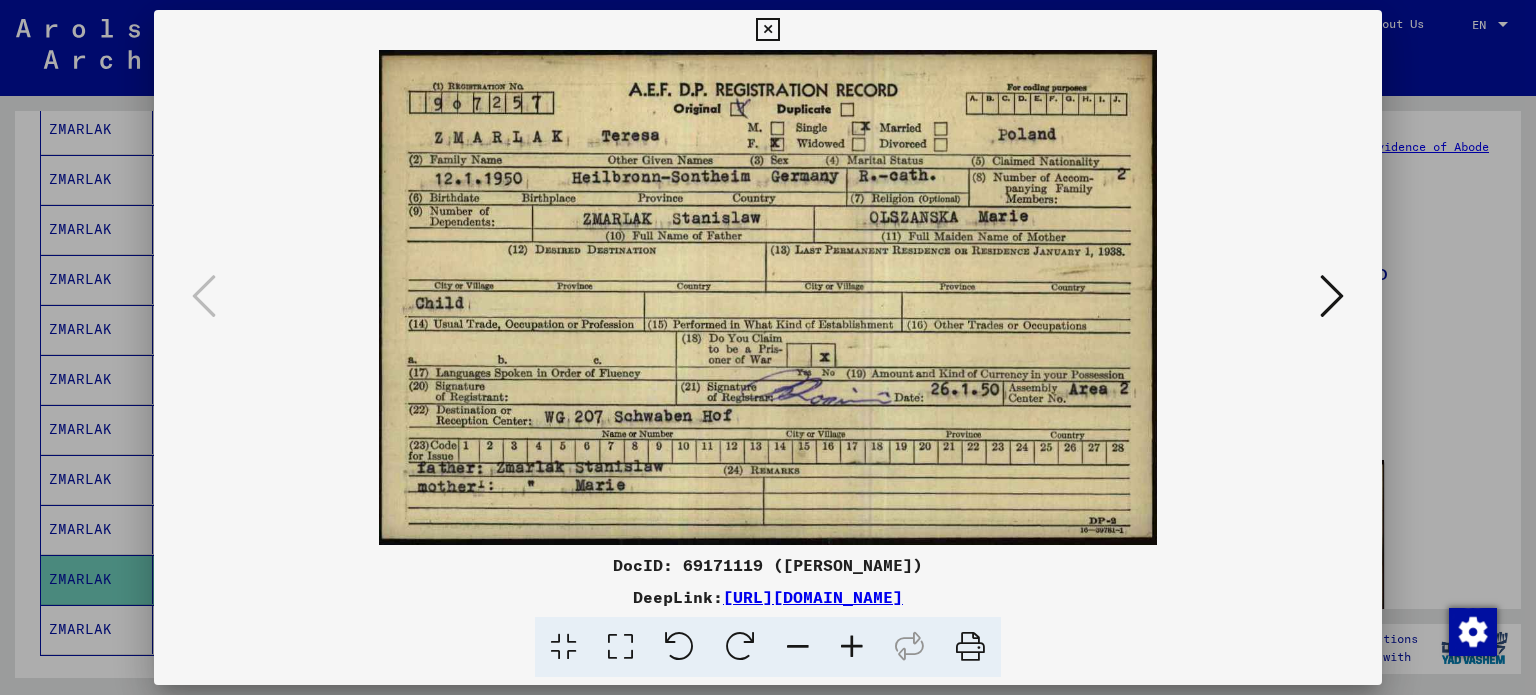 click at bounding box center (768, 347) 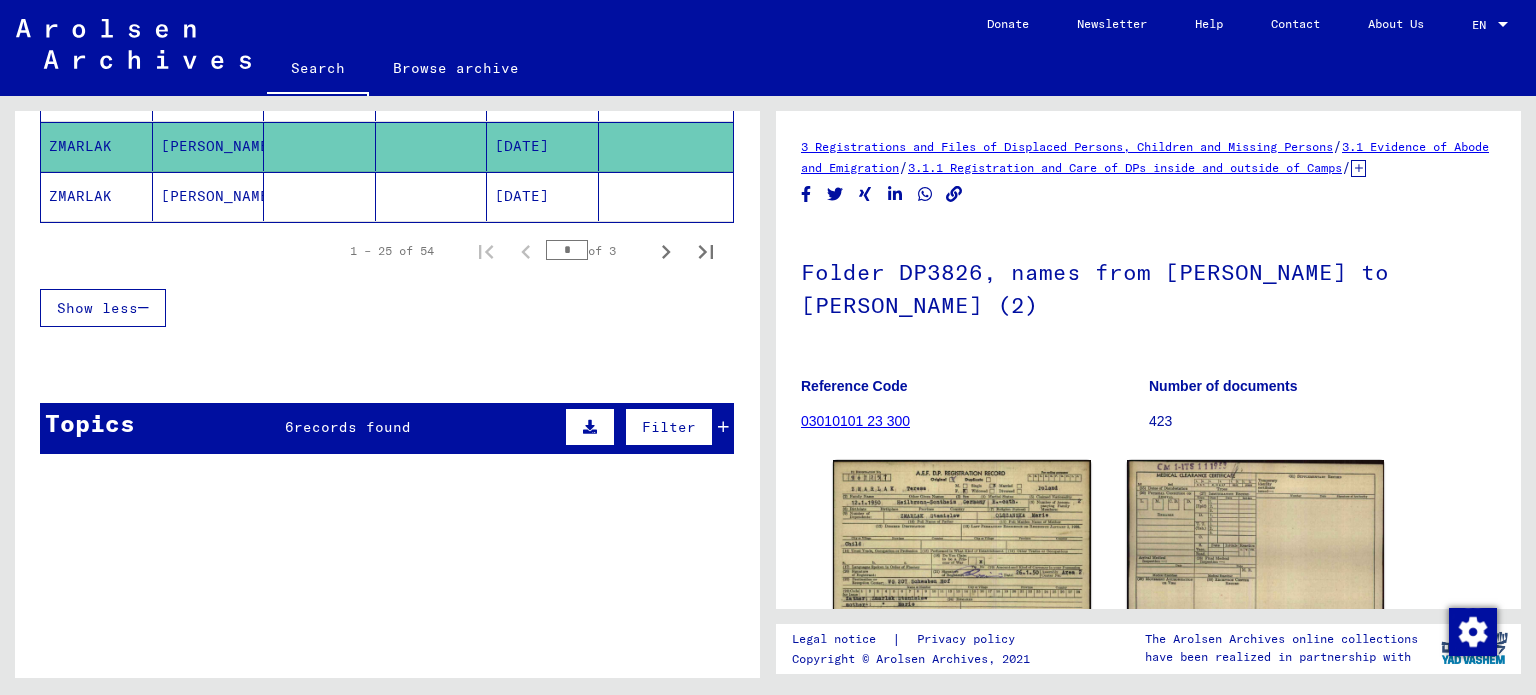 scroll, scrollTop: 1400, scrollLeft: 0, axis: vertical 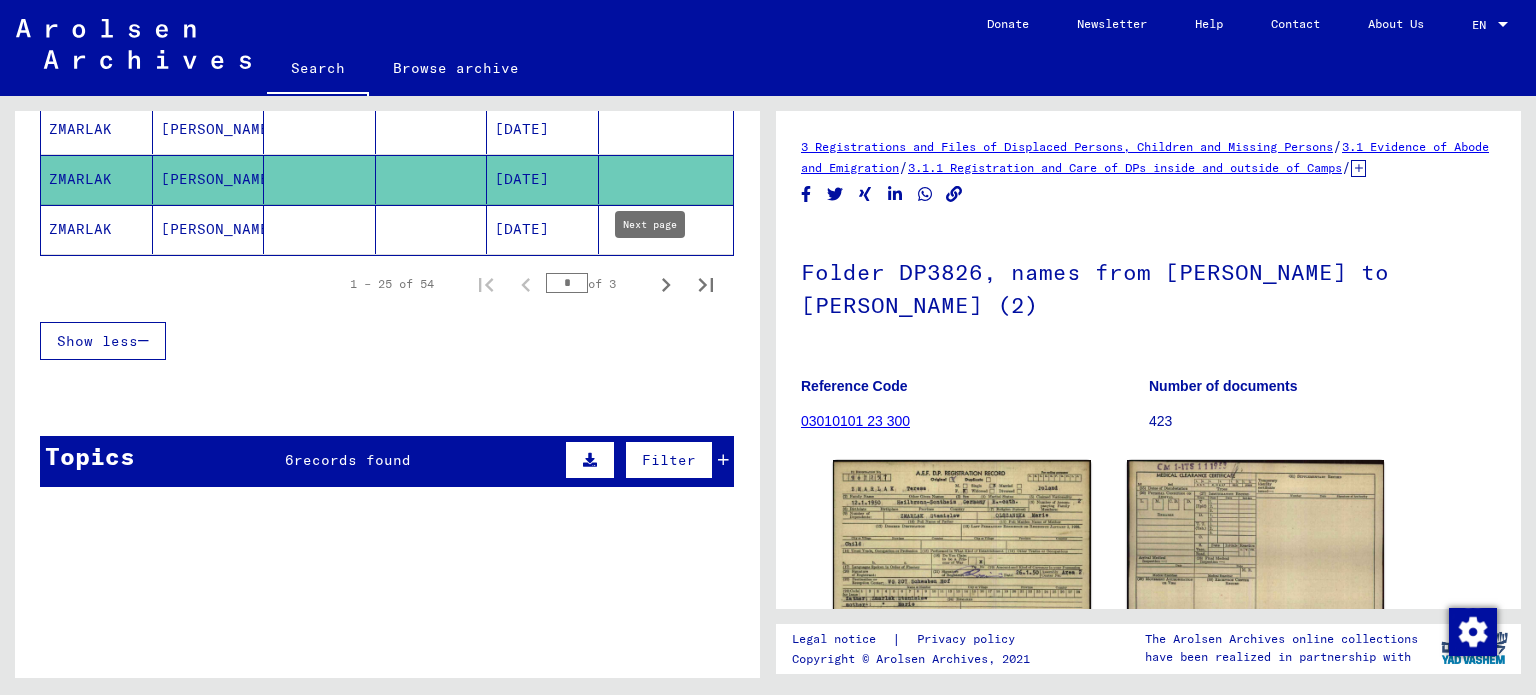 click 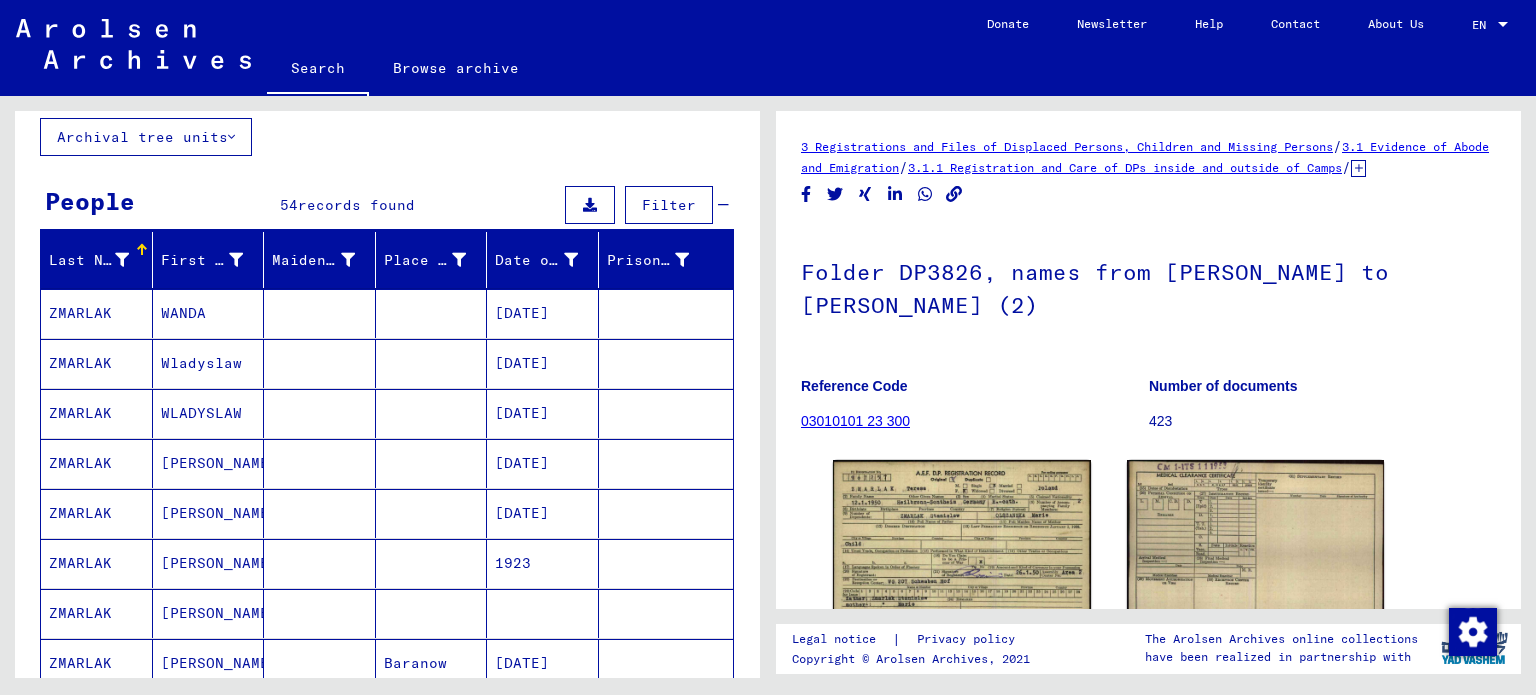 scroll, scrollTop: 100, scrollLeft: 0, axis: vertical 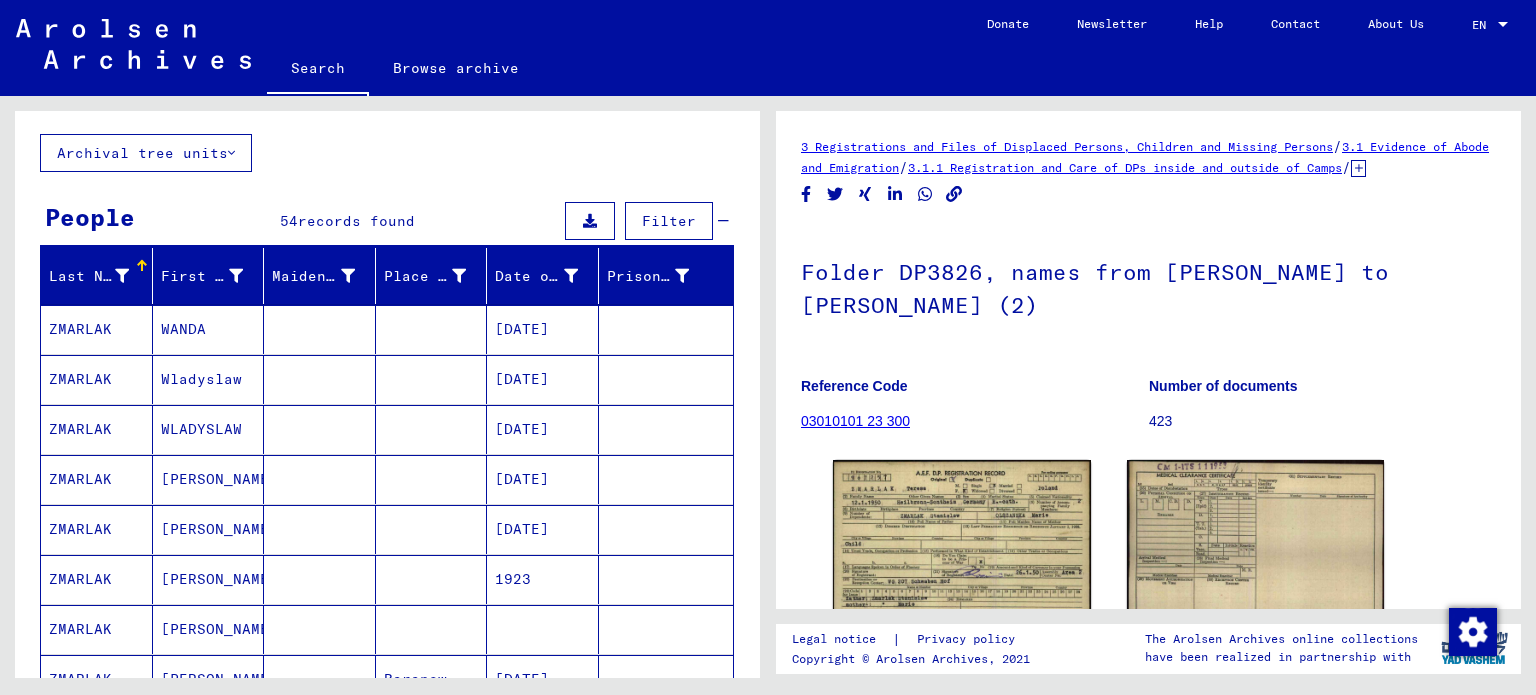 click on "Wladyslaw" at bounding box center [209, 429] 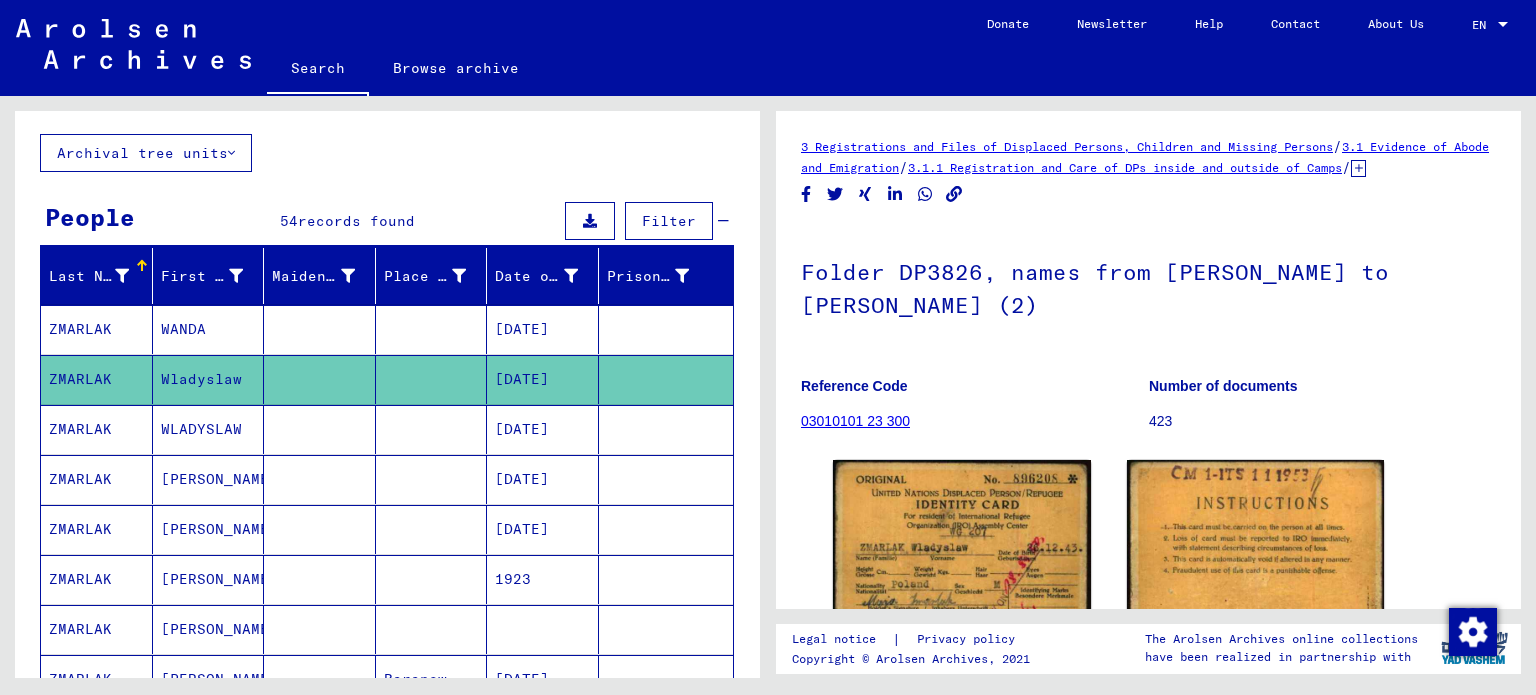 scroll, scrollTop: 0, scrollLeft: 0, axis: both 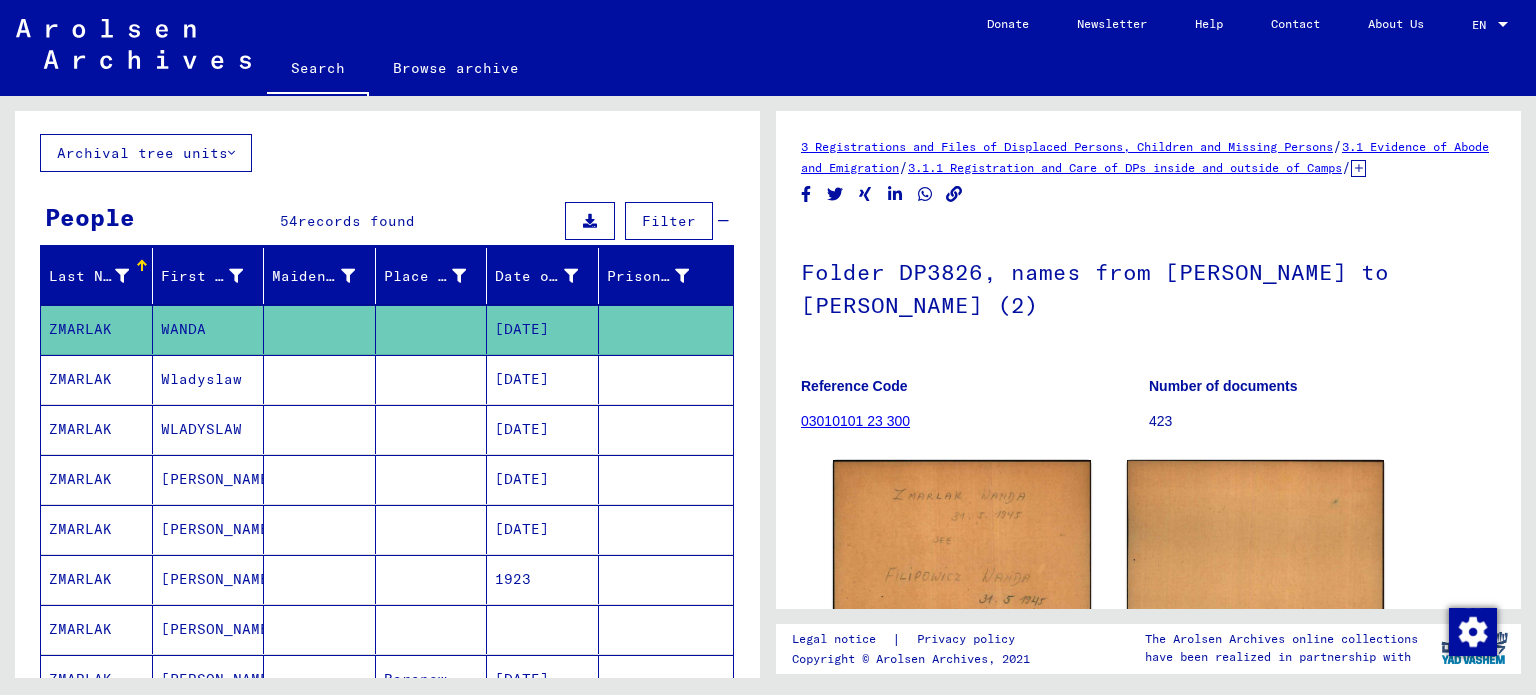 click at bounding box center [320, 529] 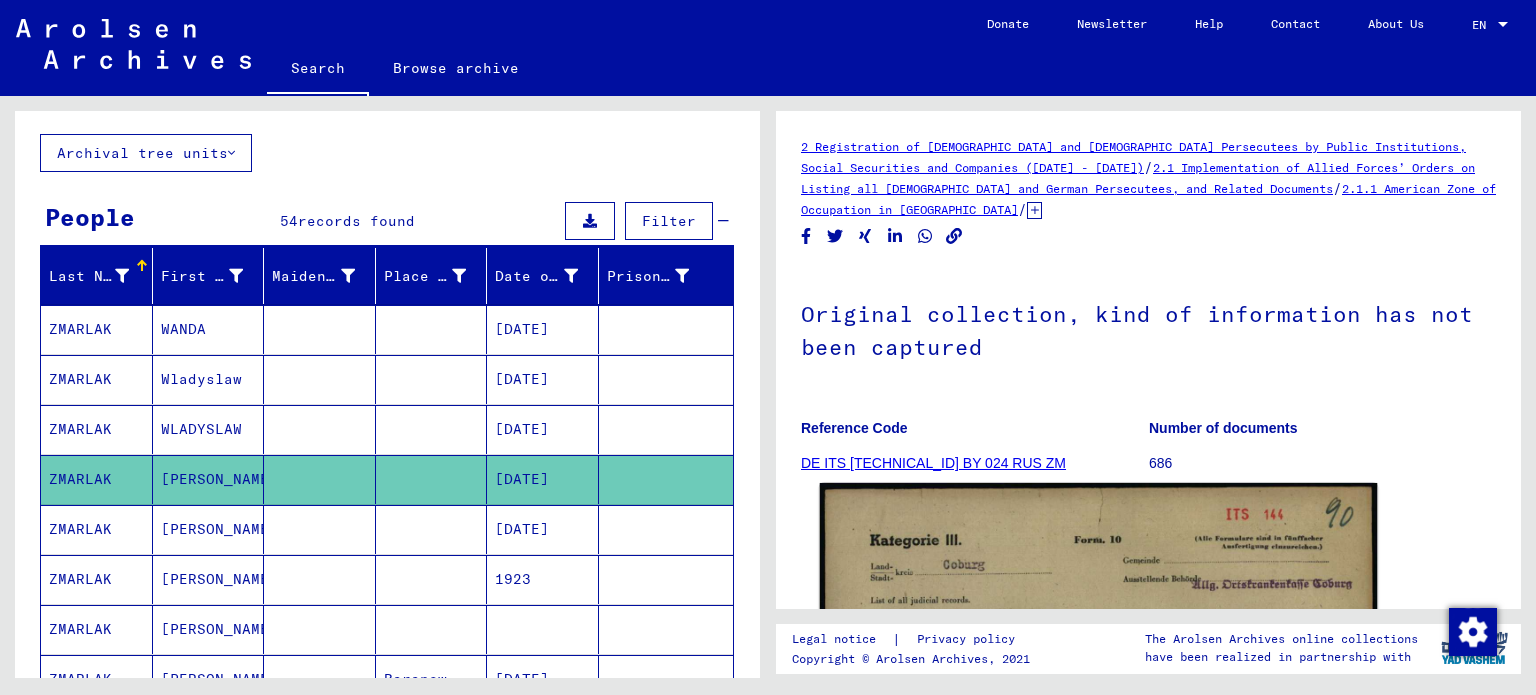 scroll, scrollTop: 0, scrollLeft: 0, axis: both 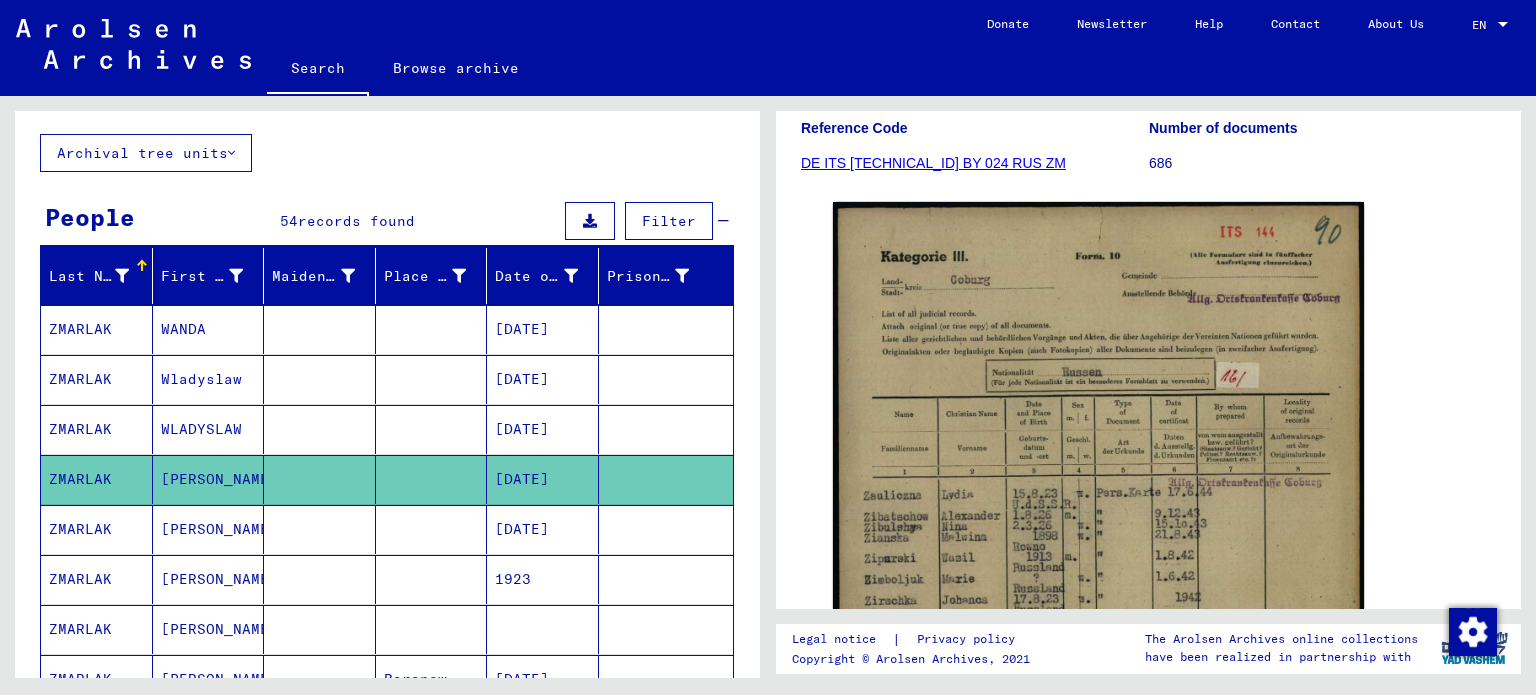click at bounding box center (320, 579) 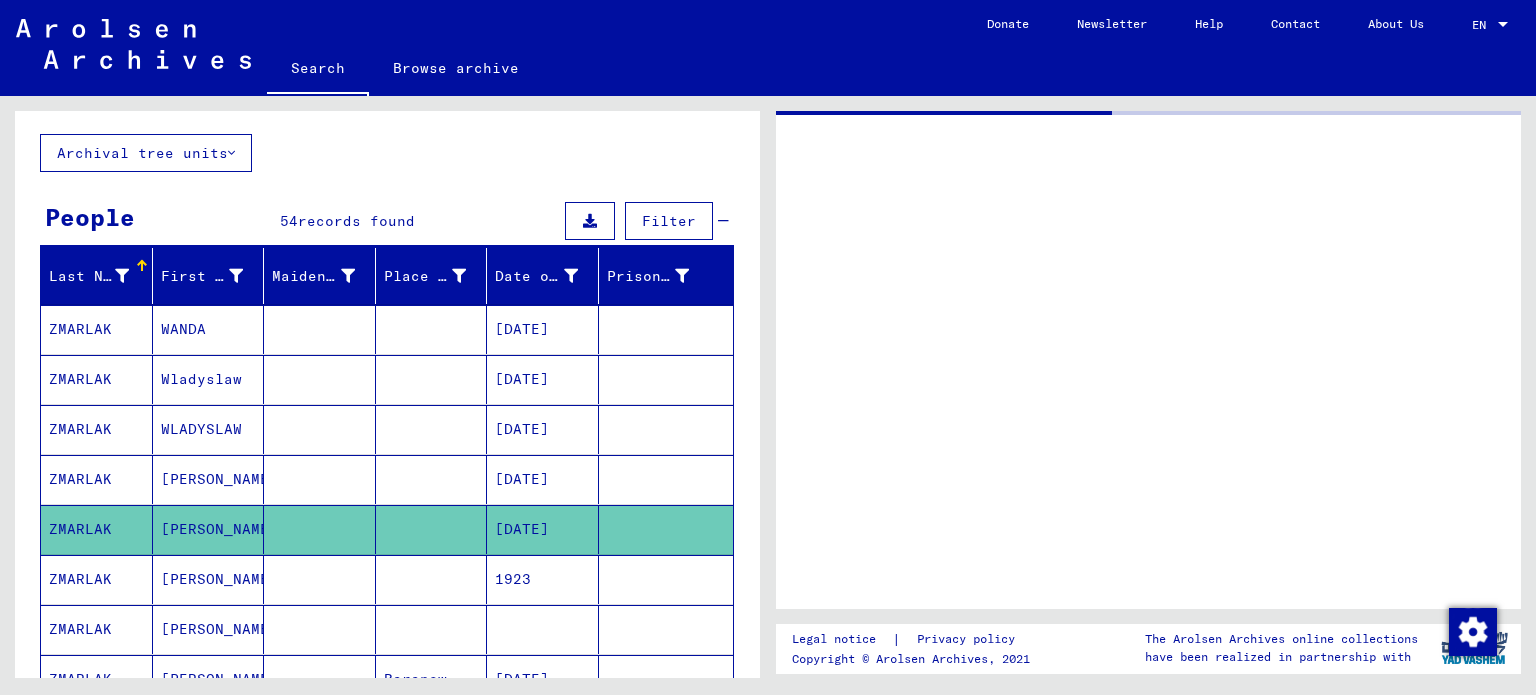 scroll, scrollTop: 0, scrollLeft: 0, axis: both 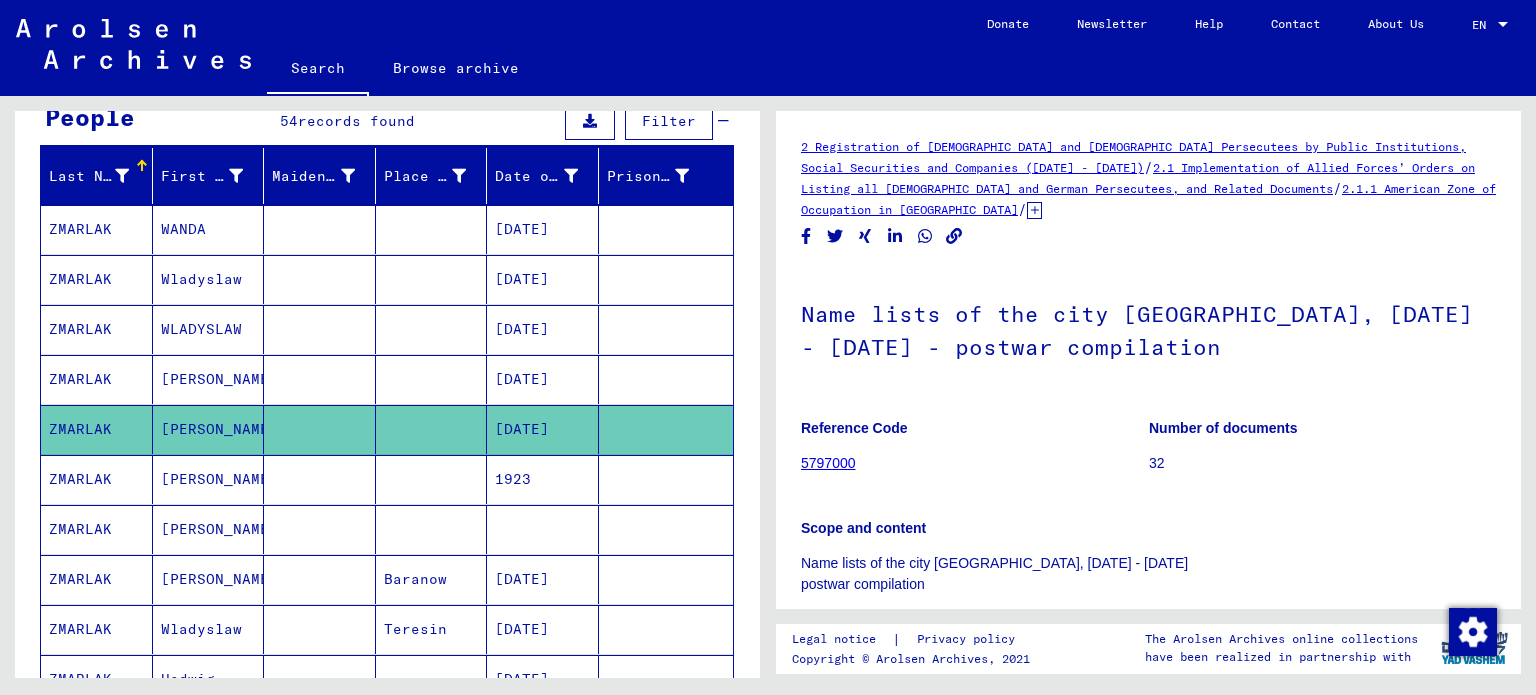 click at bounding box center [320, 579] 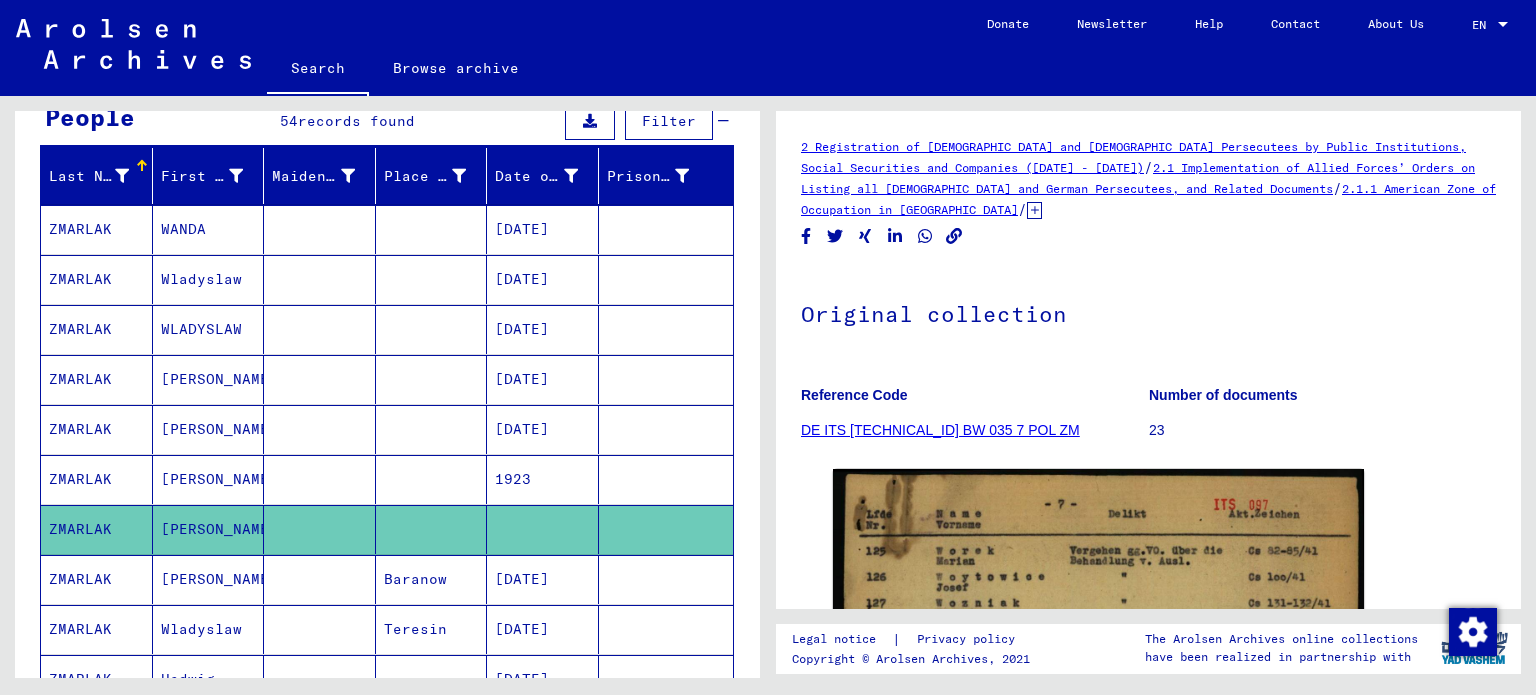 click at bounding box center (320, 529) 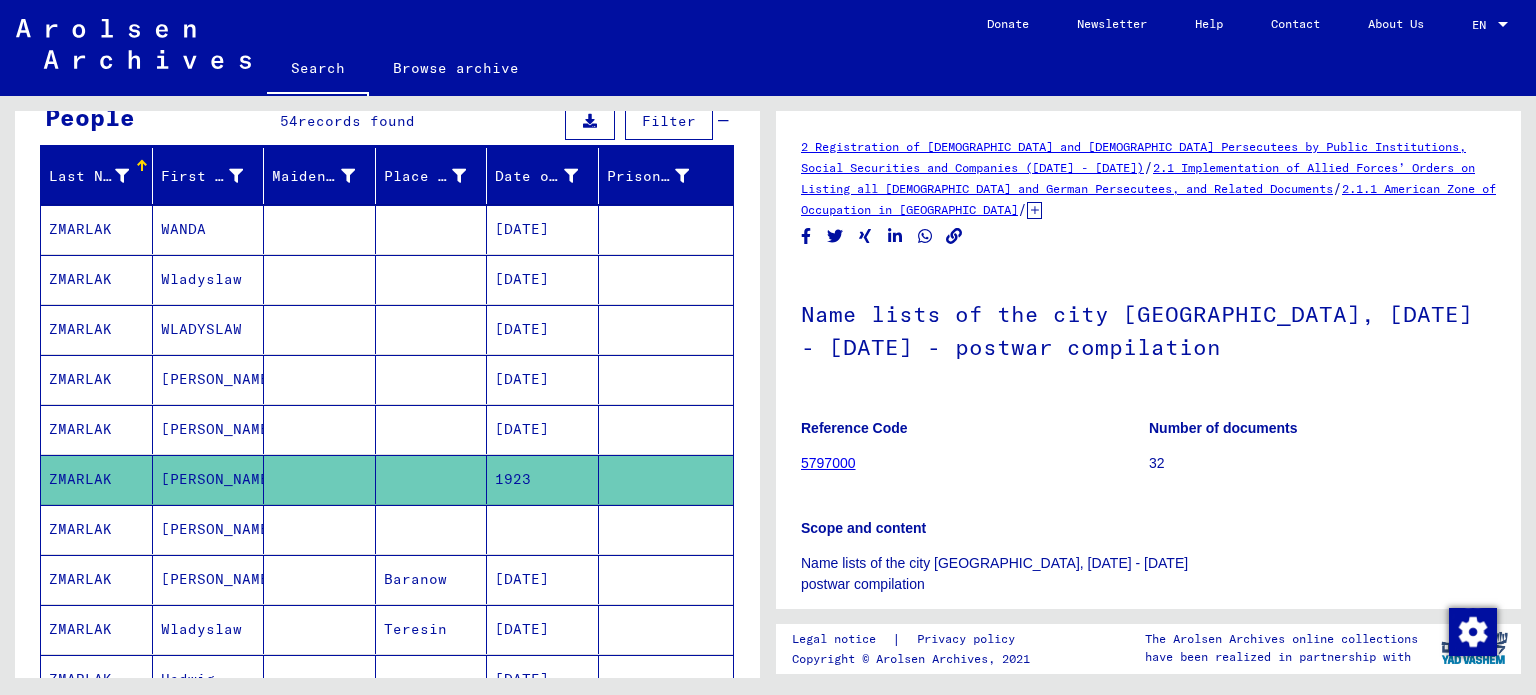 click at bounding box center (320, 579) 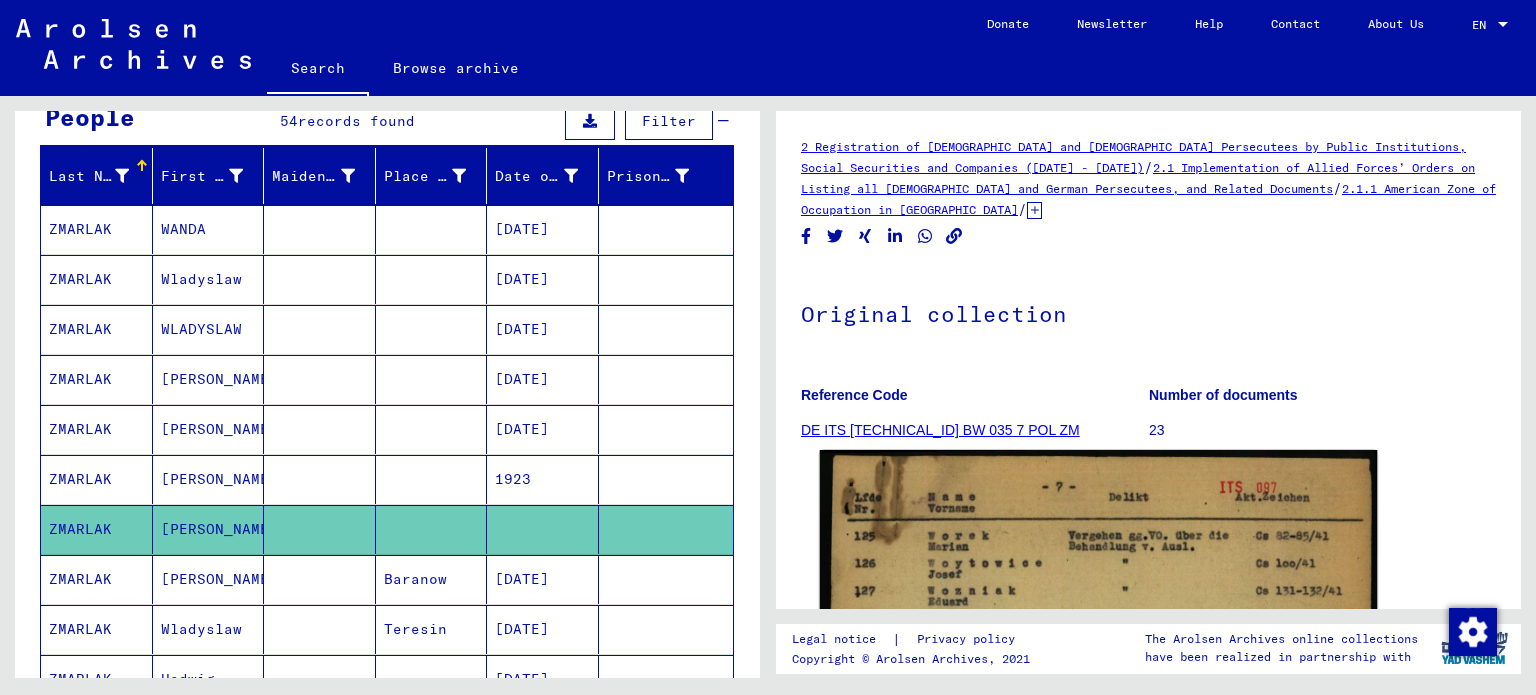 scroll, scrollTop: 0, scrollLeft: 0, axis: both 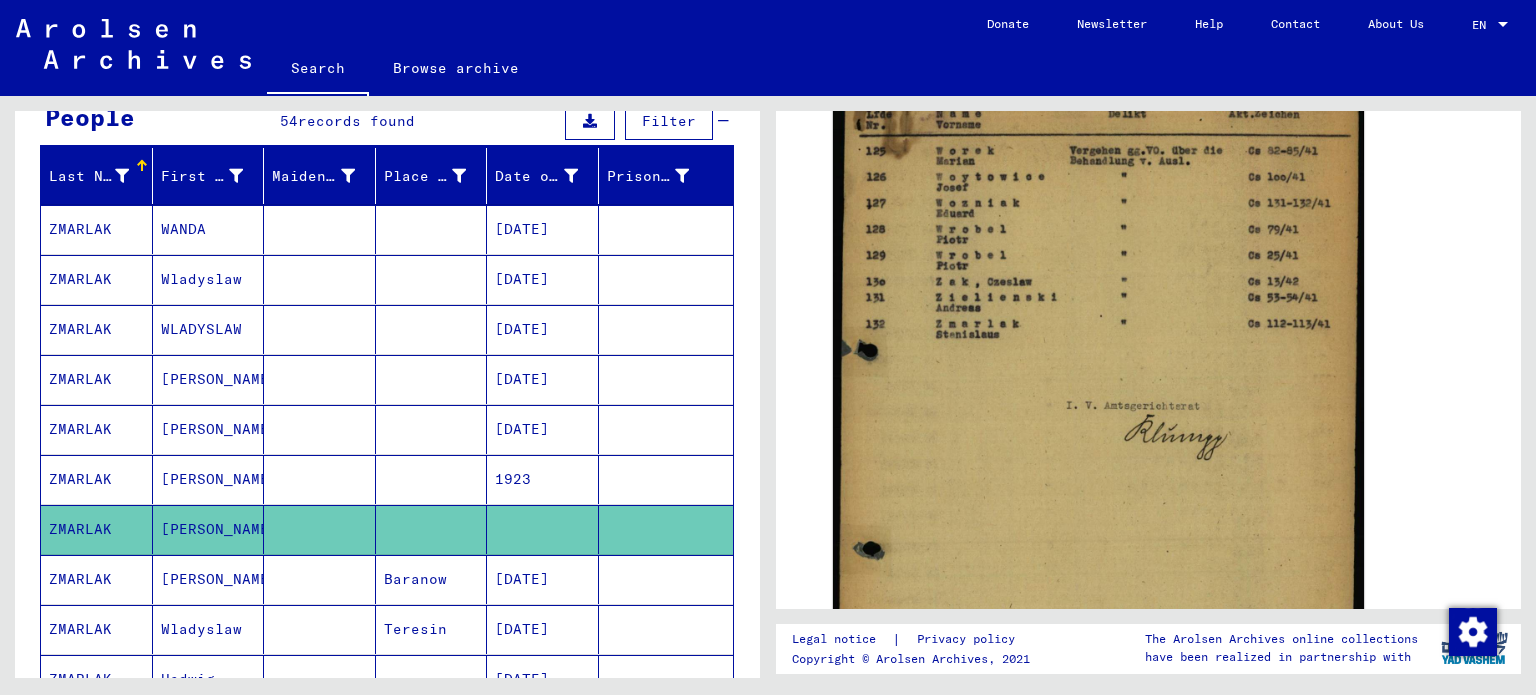 click on "[PERSON_NAME]" at bounding box center [209, 629] 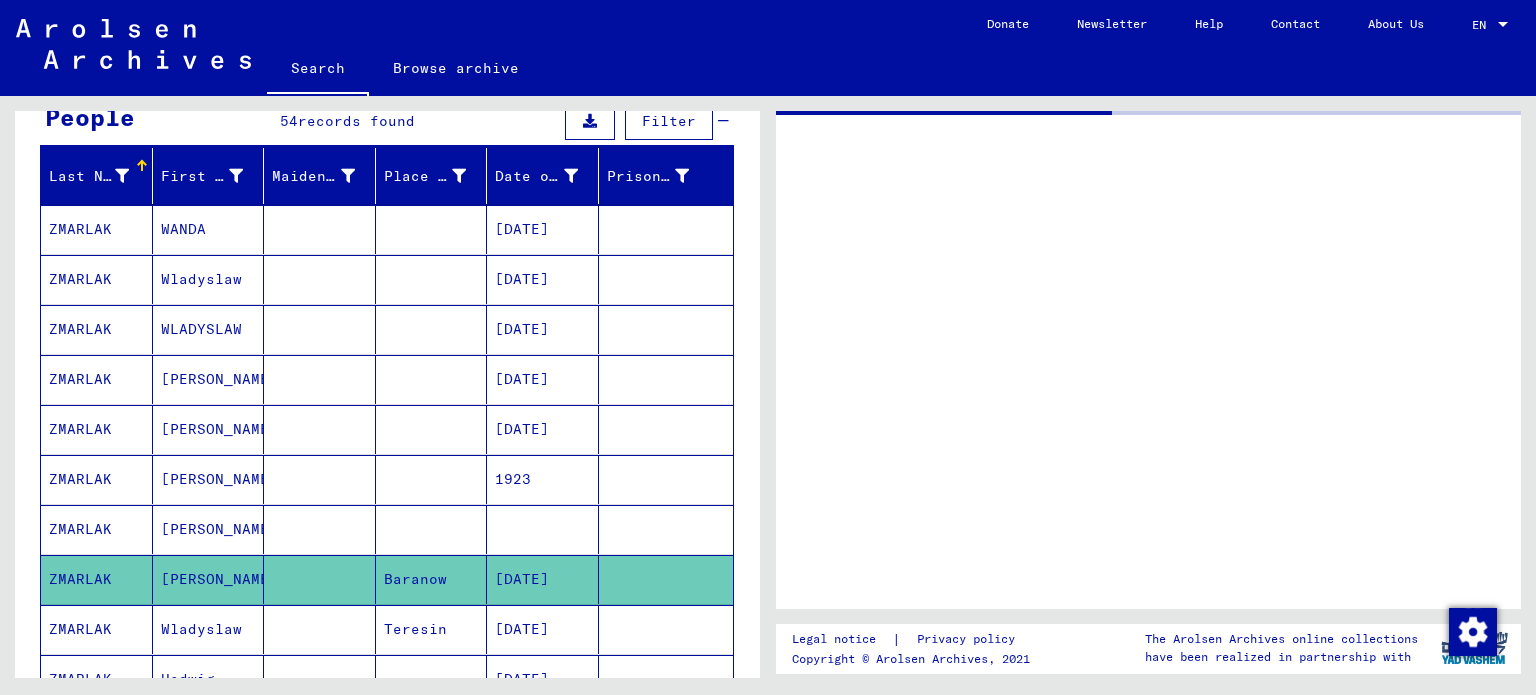 scroll, scrollTop: 0, scrollLeft: 0, axis: both 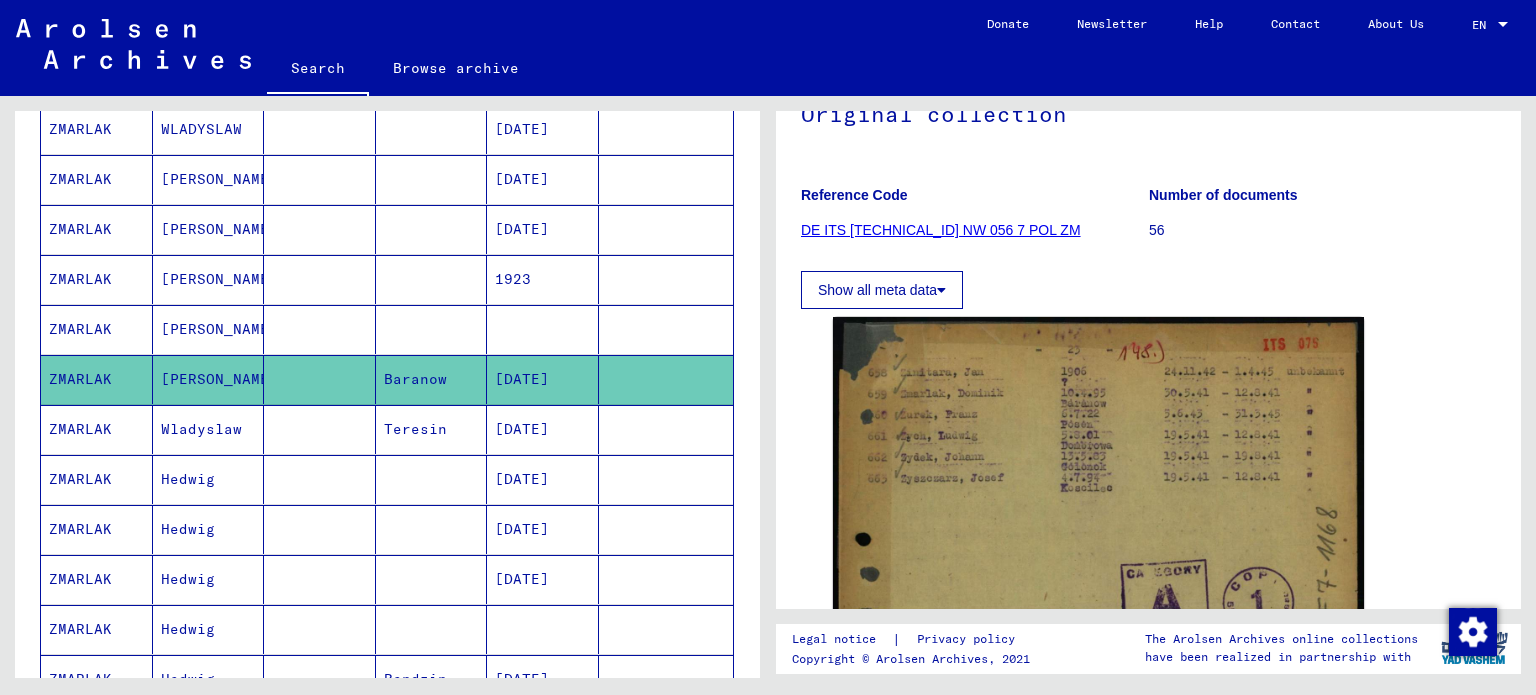 click at bounding box center [320, 579] 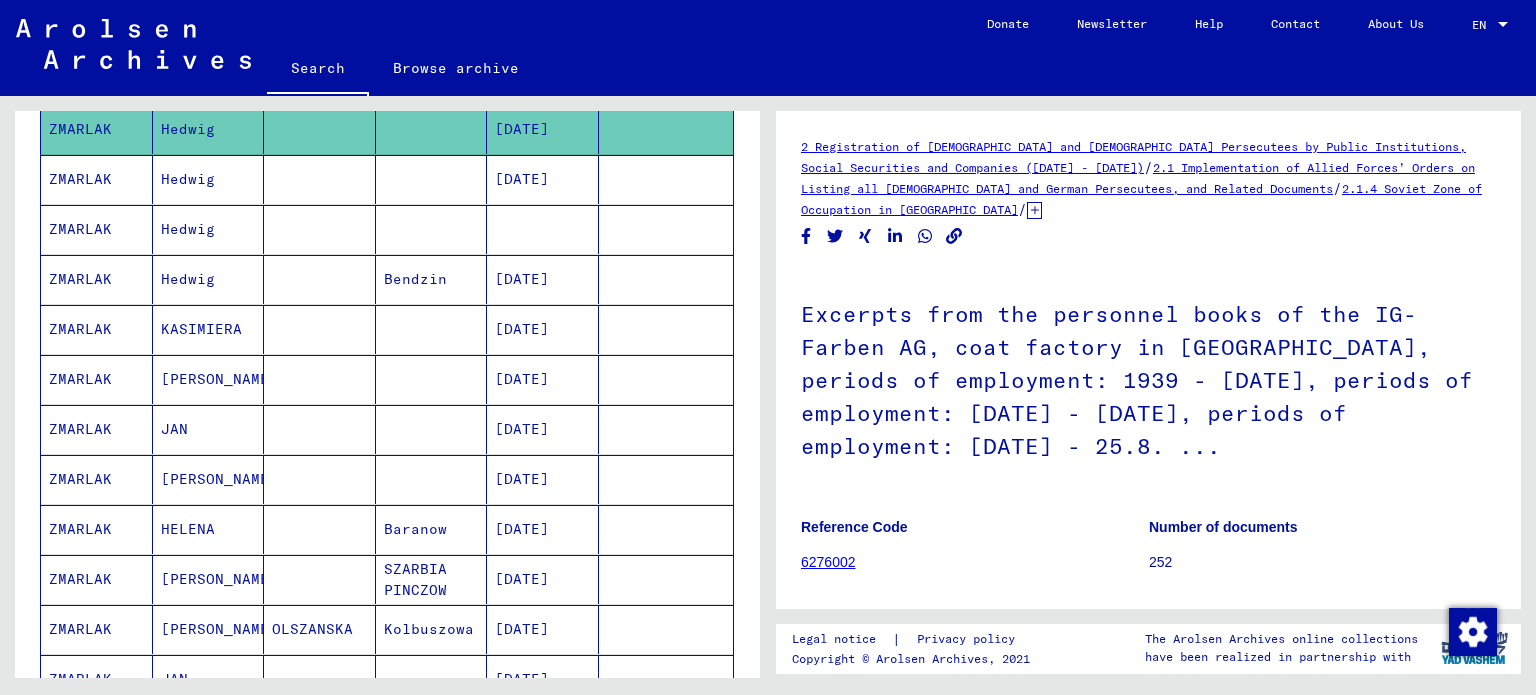 click at bounding box center (320, 579) 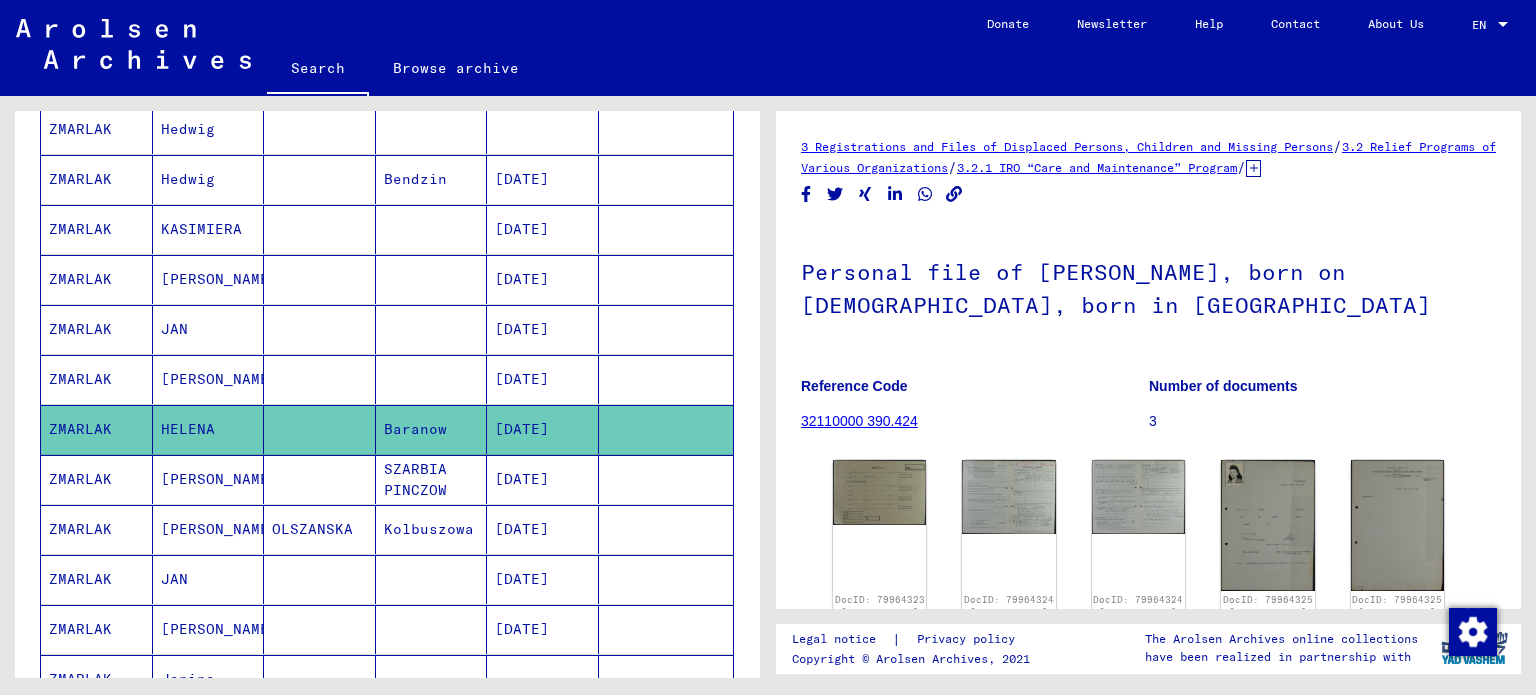 click on "SZARBIA PINCZOW" at bounding box center [432, 529] 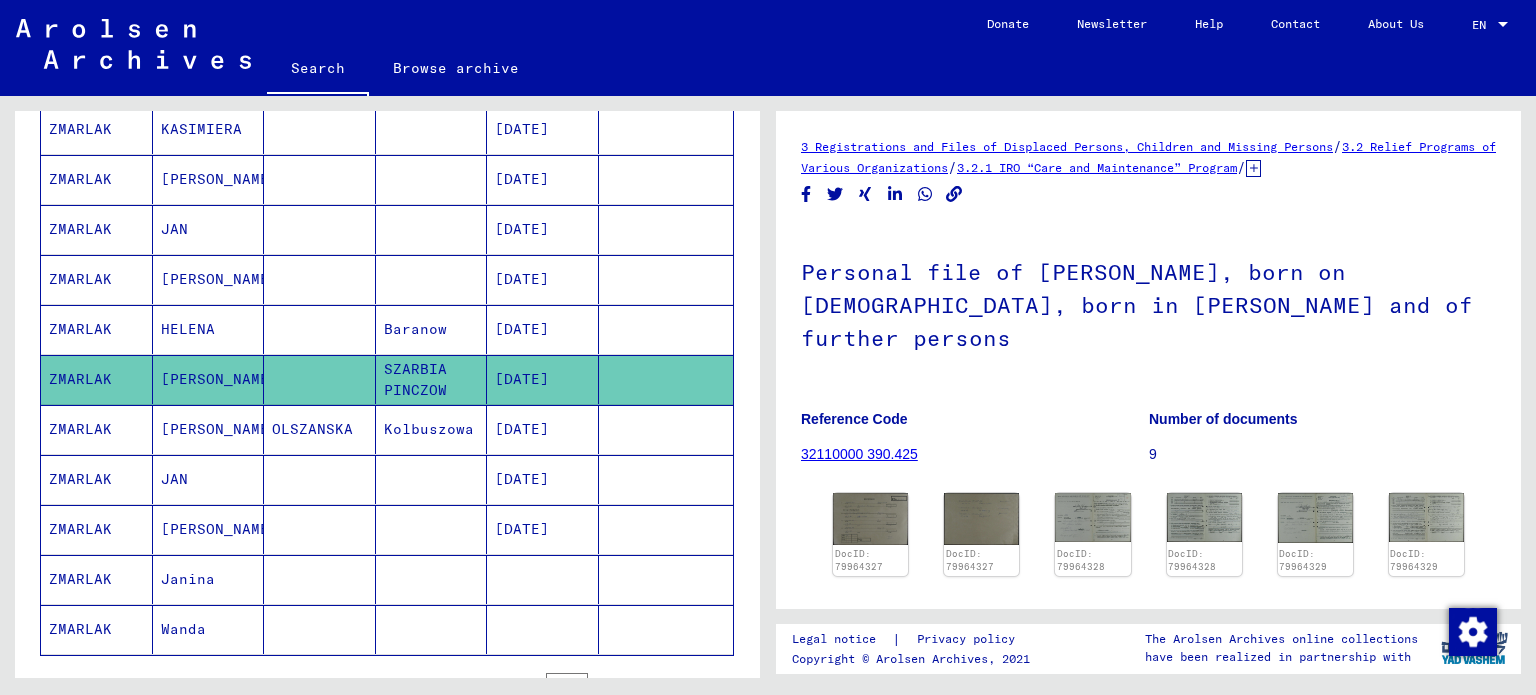click on "Kolbuszowa" at bounding box center (432, 479) 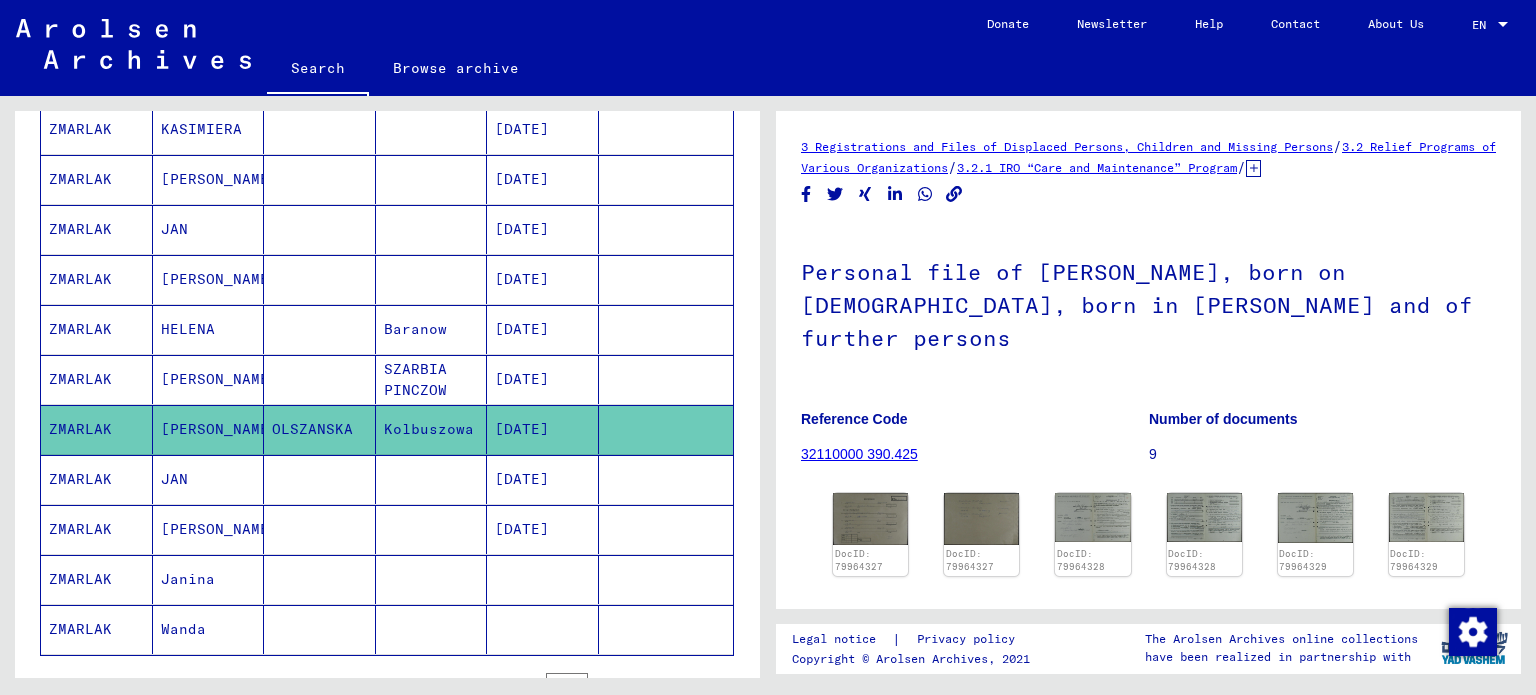 click on "Kolbuszowa" 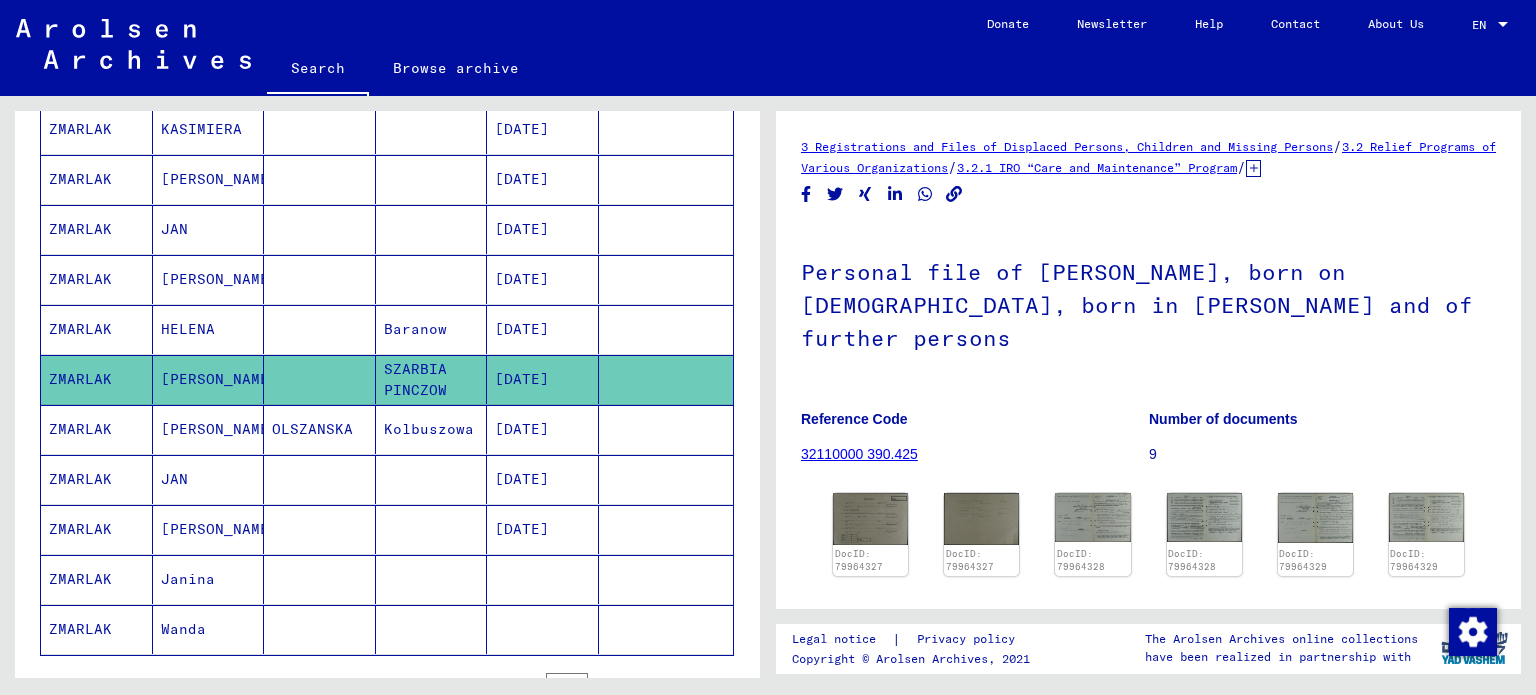 click on "Kolbuszowa" at bounding box center [432, 479] 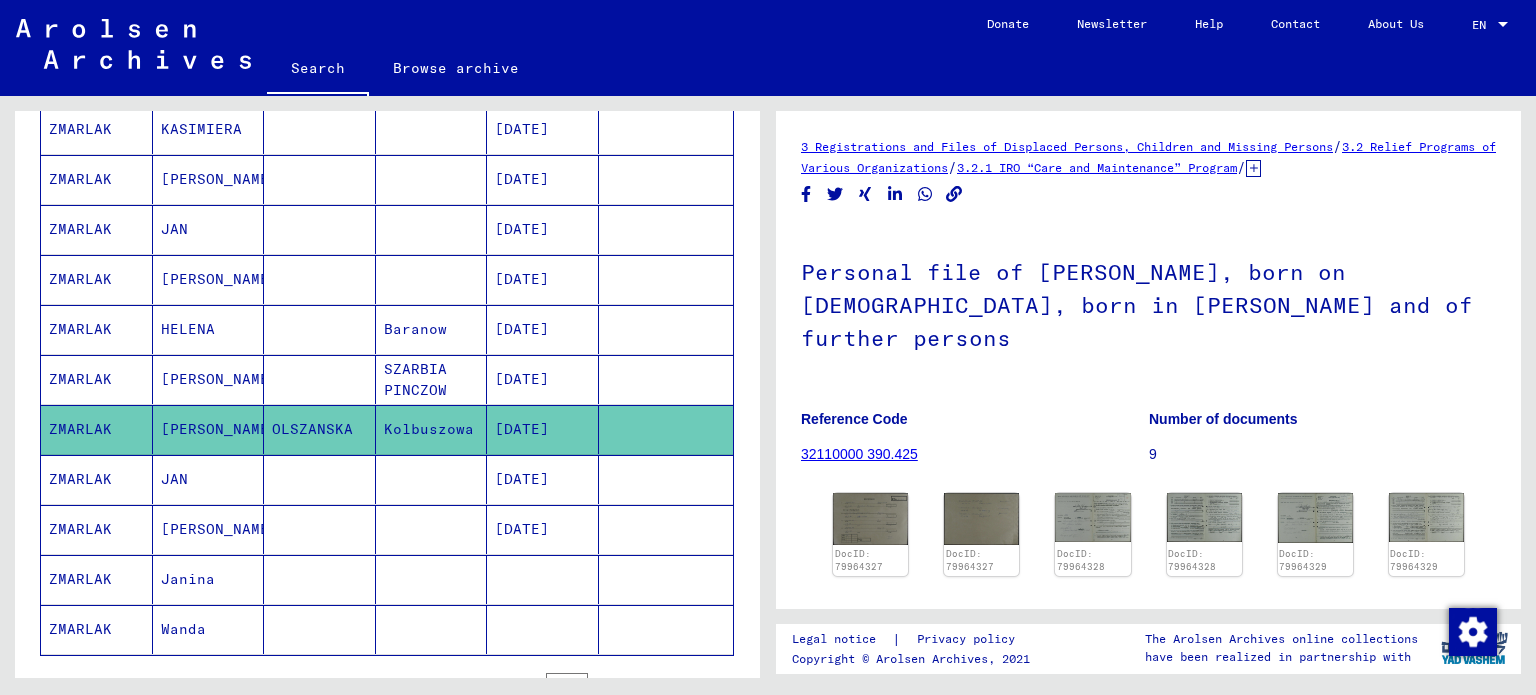 click at bounding box center (432, 529) 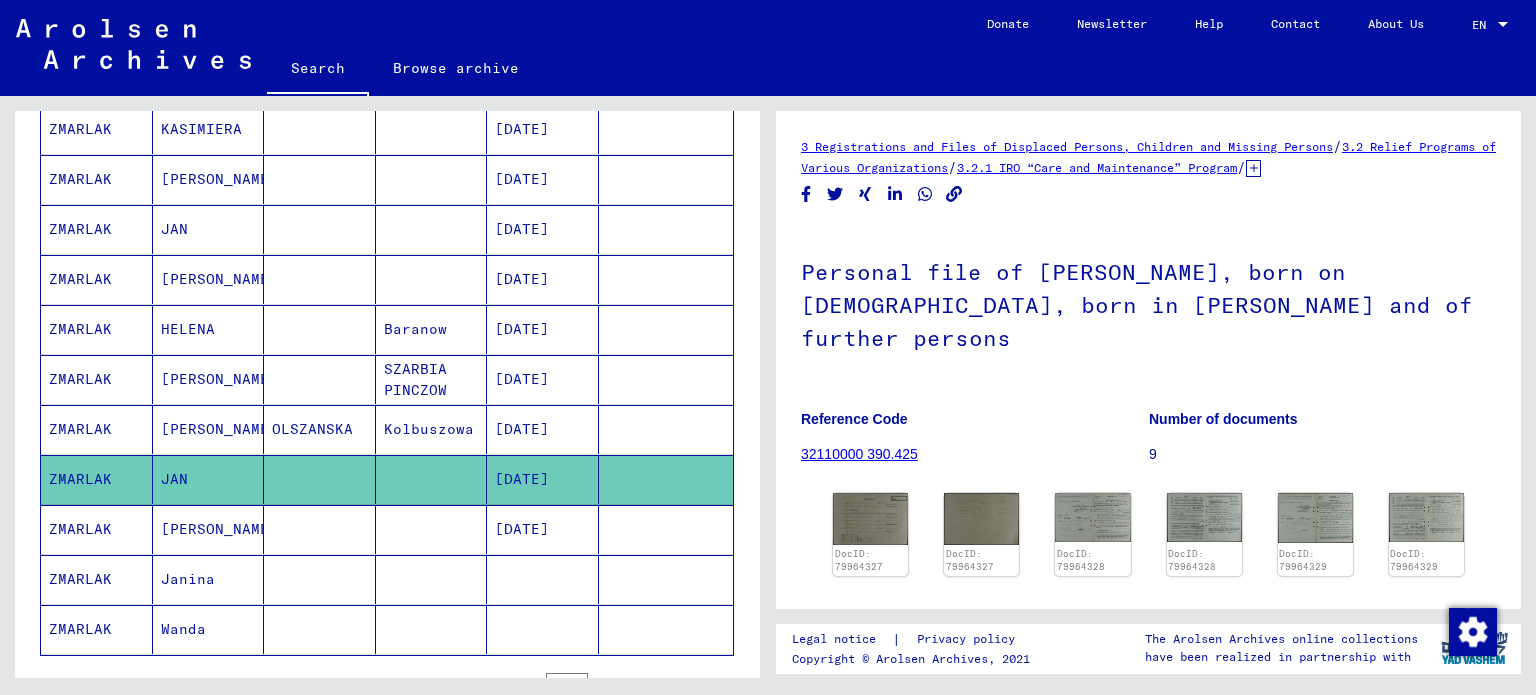 click at bounding box center [432, 579] 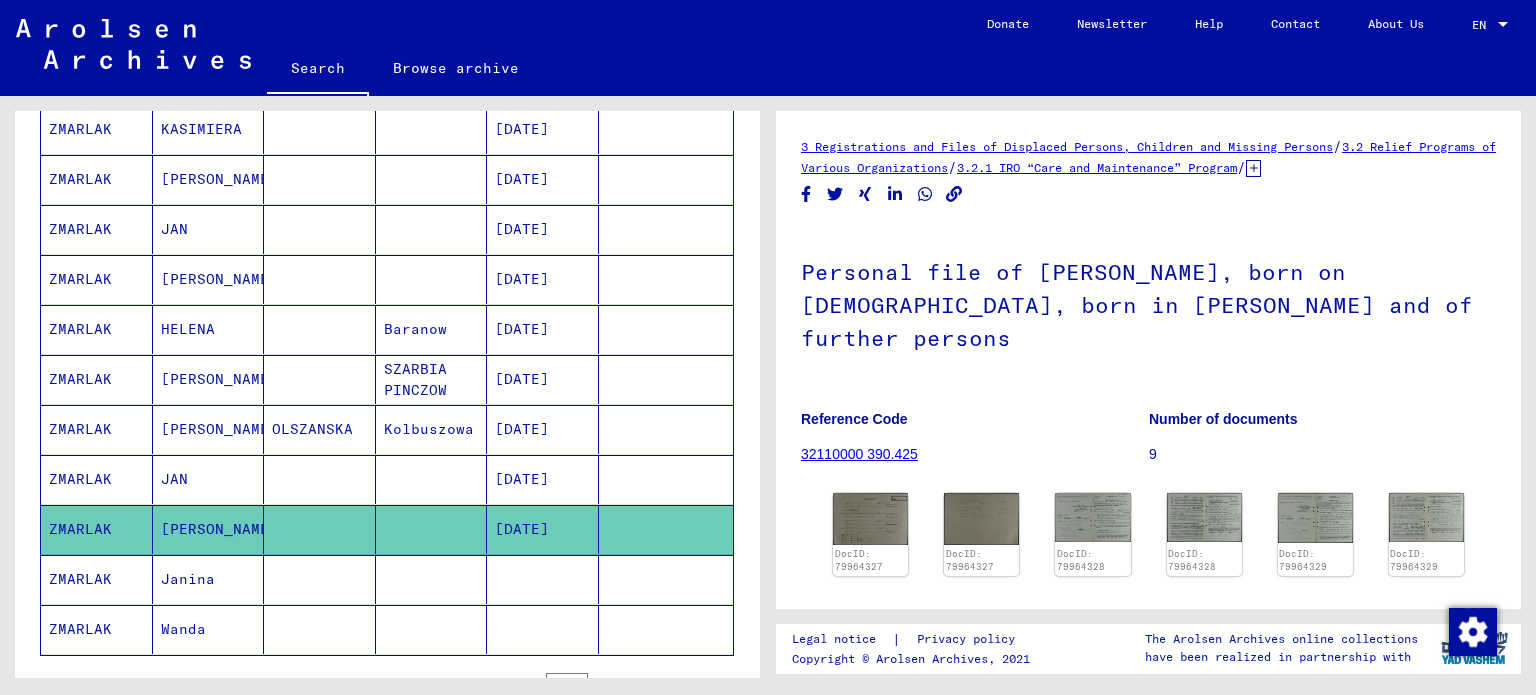 click at bounding box center [432, 629] 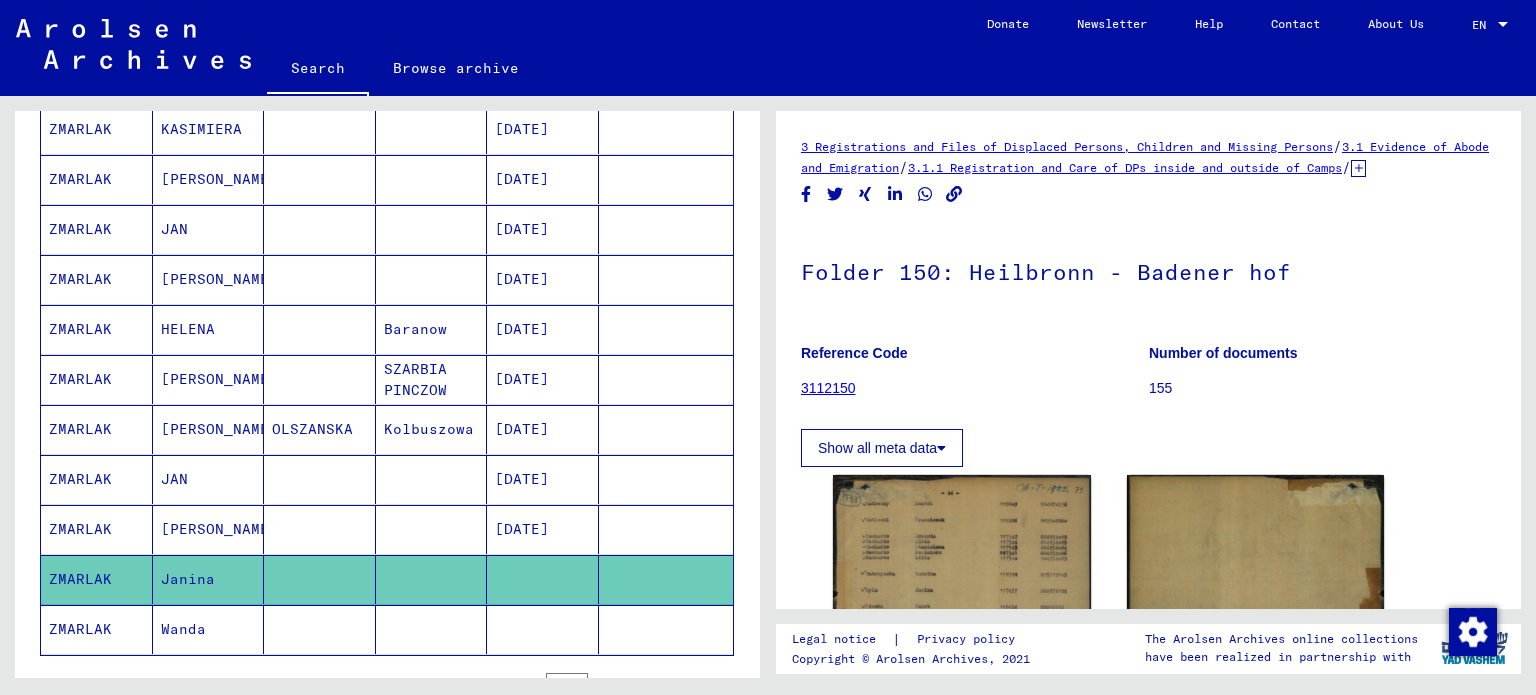 click on "Kolbuszowa" at bounding box center [432, 479] 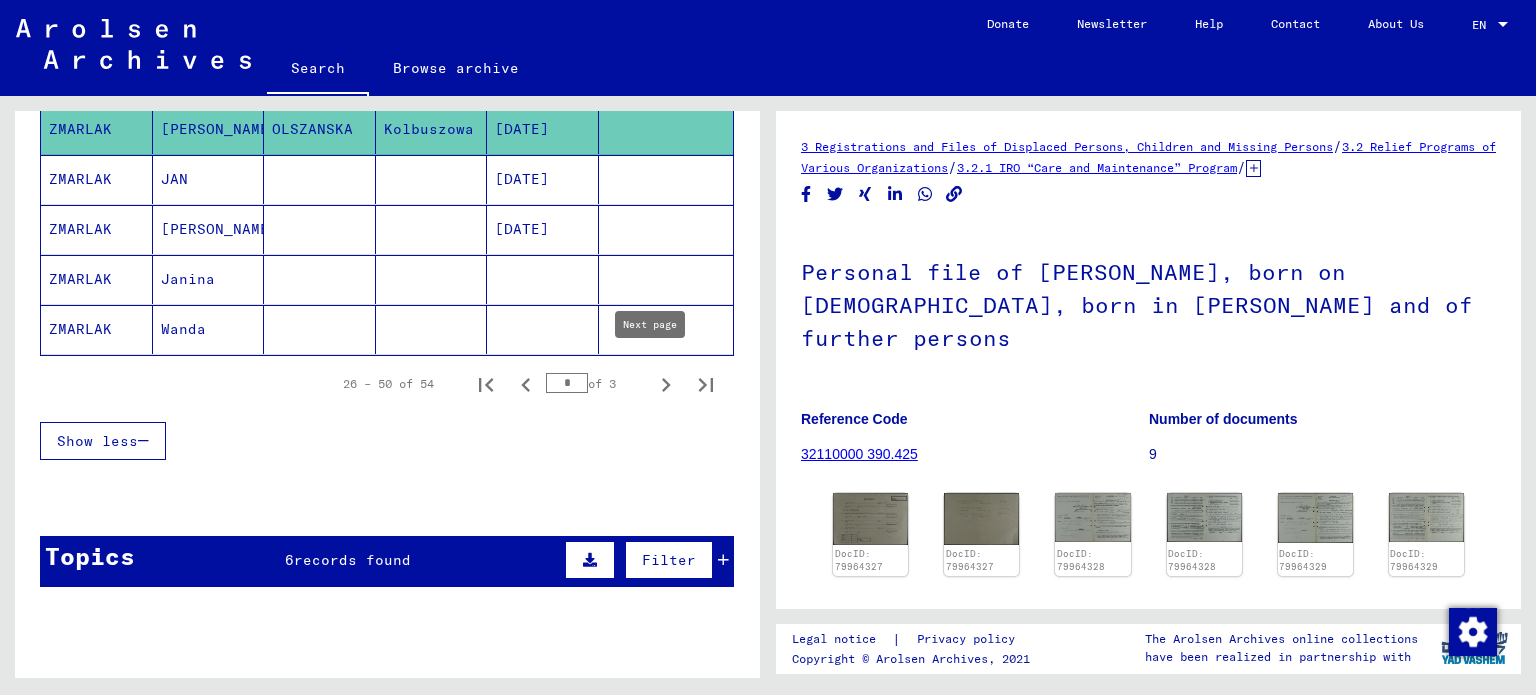 click 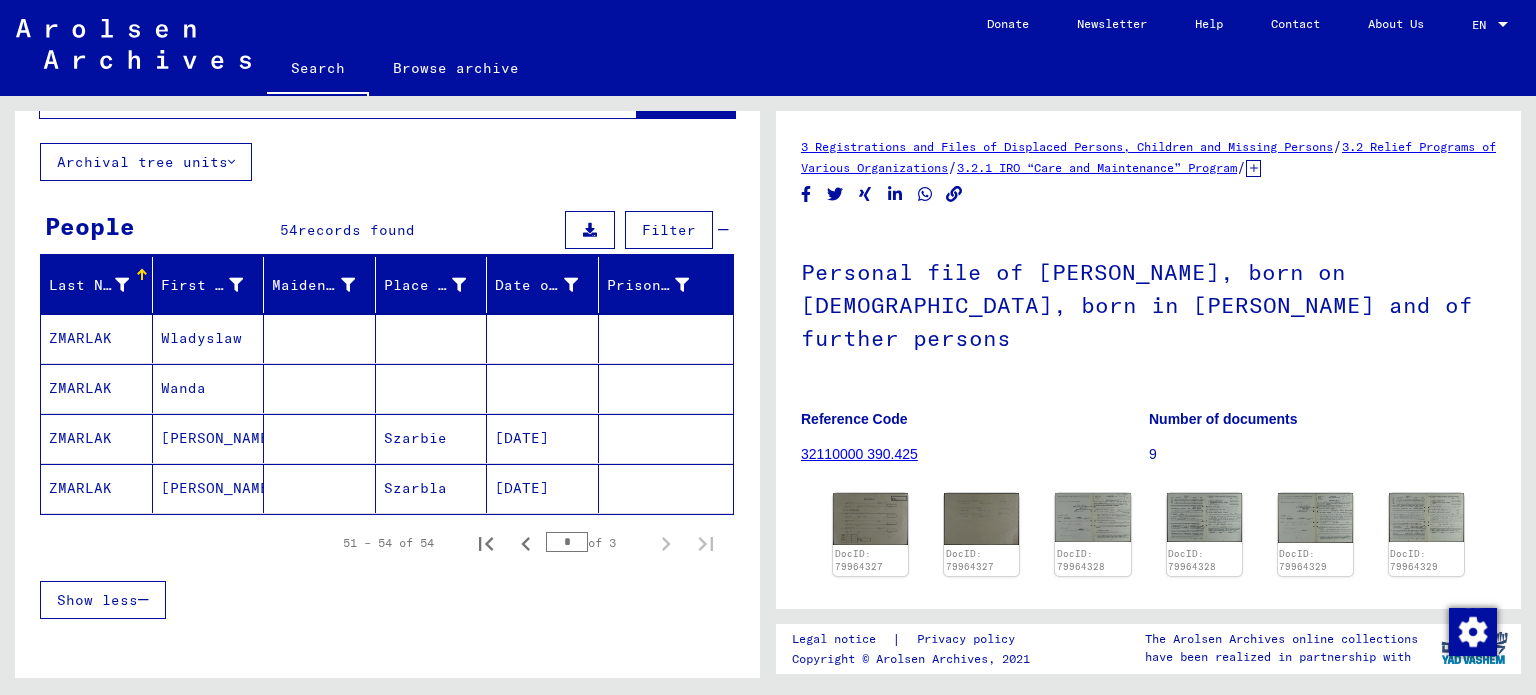 click at bounding box center [320, 388] 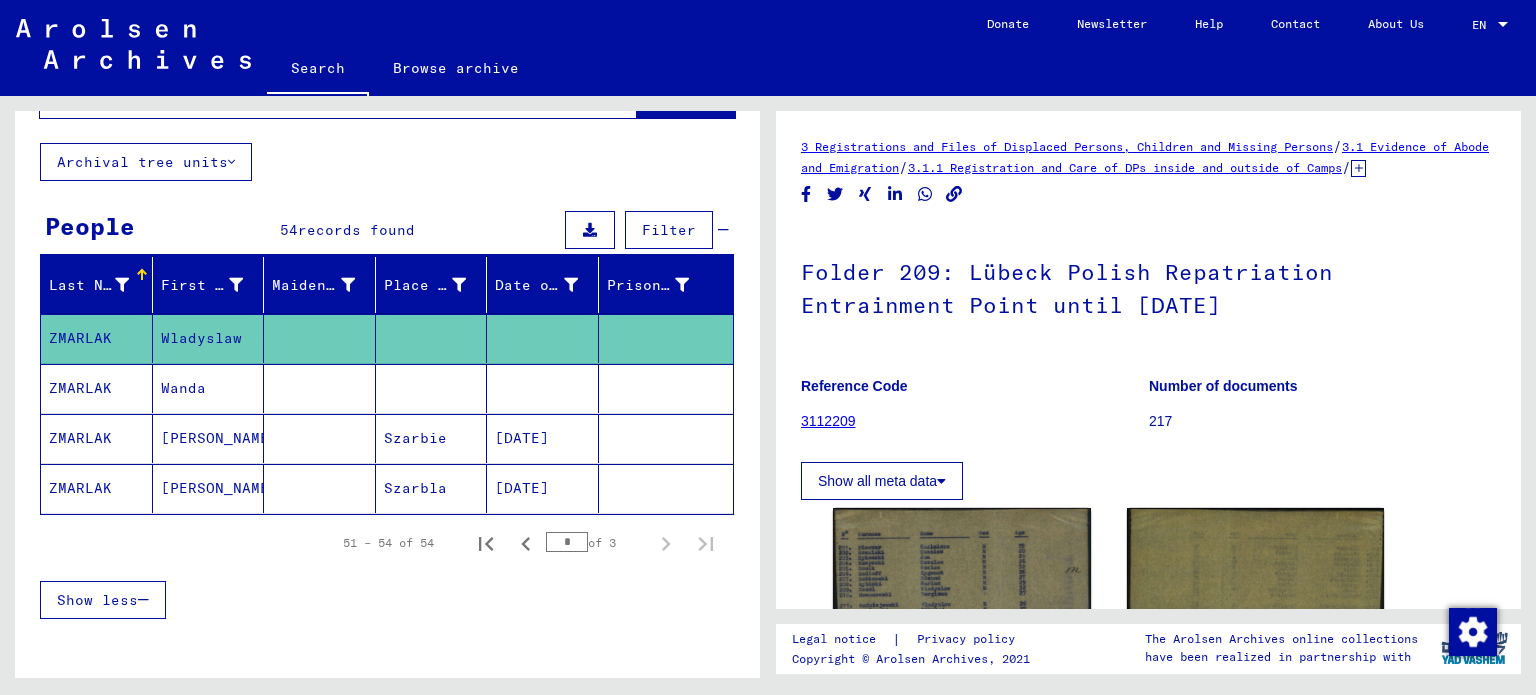 click at bounding box center [320, 438] 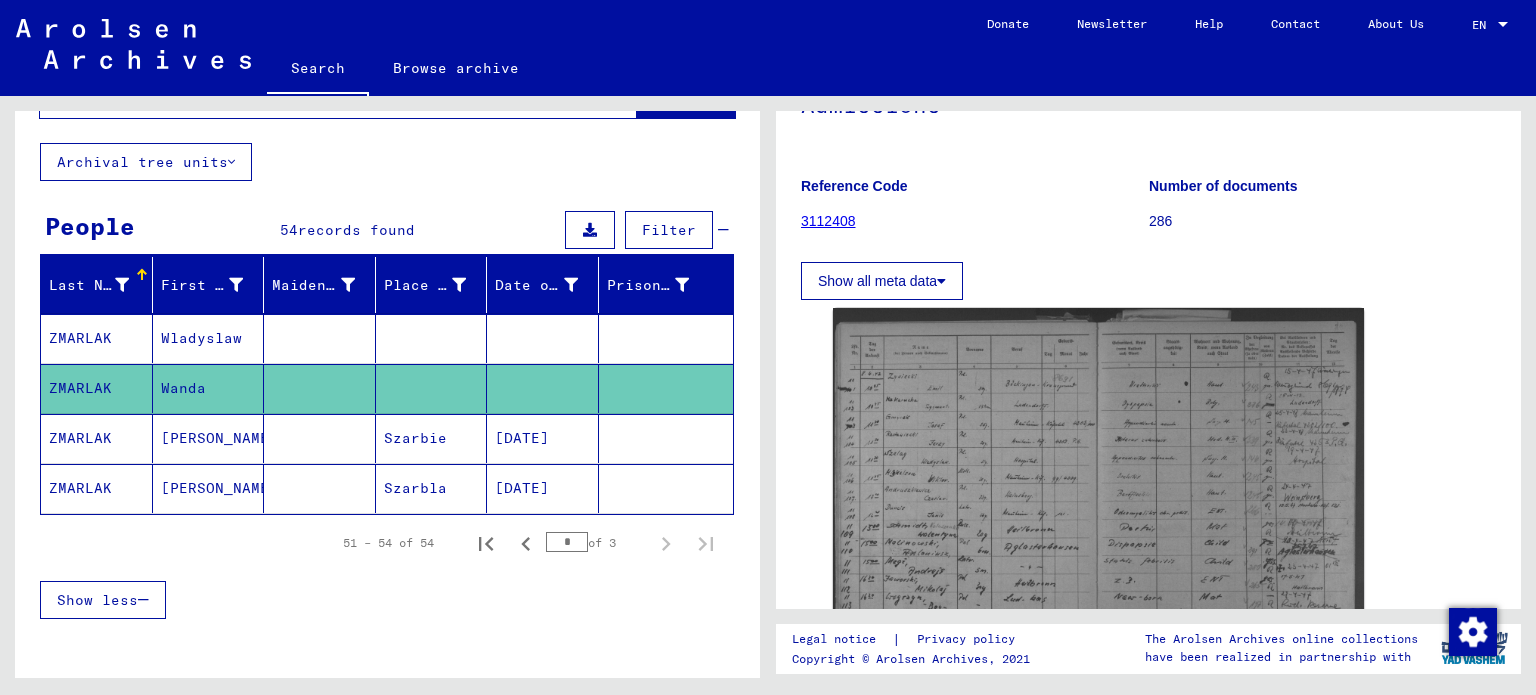 click on "Szarbie" at bounding box center [432, 488] 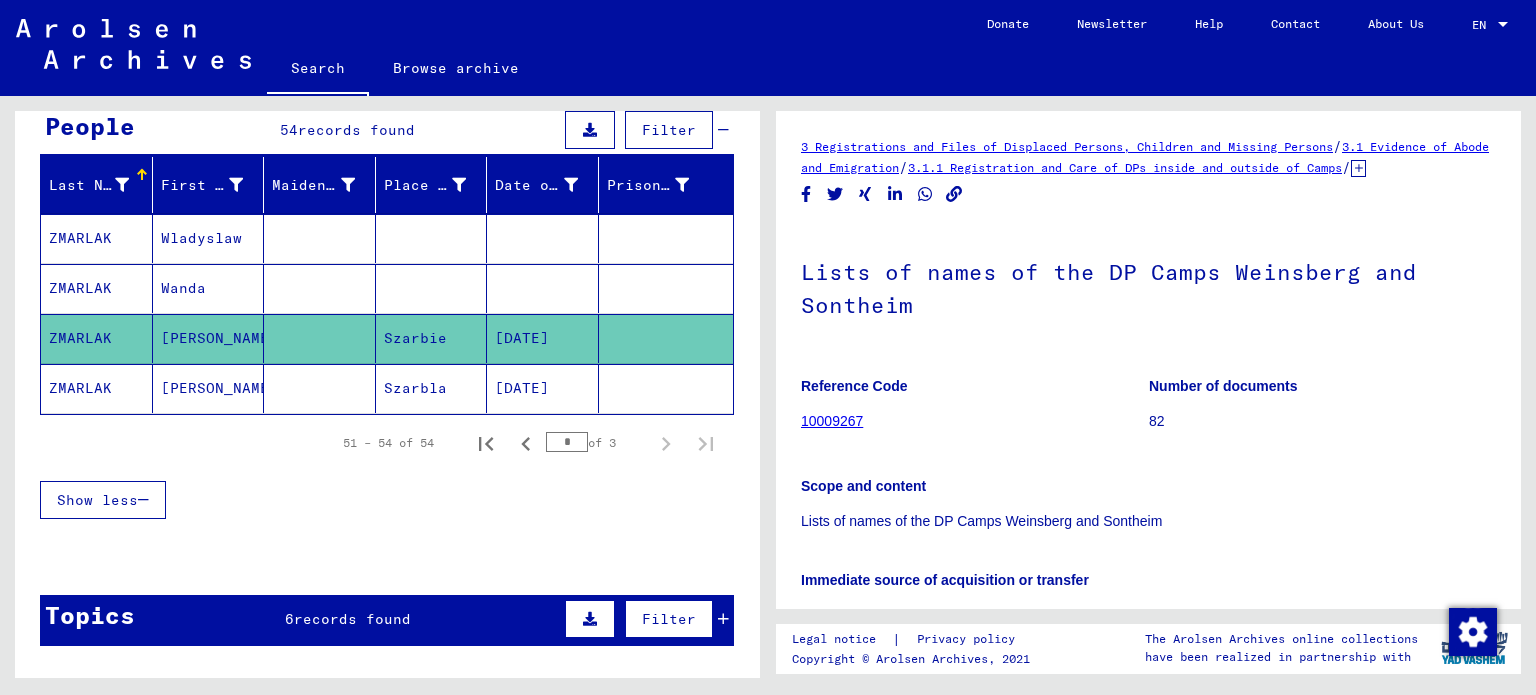 click on "Szarbla" 